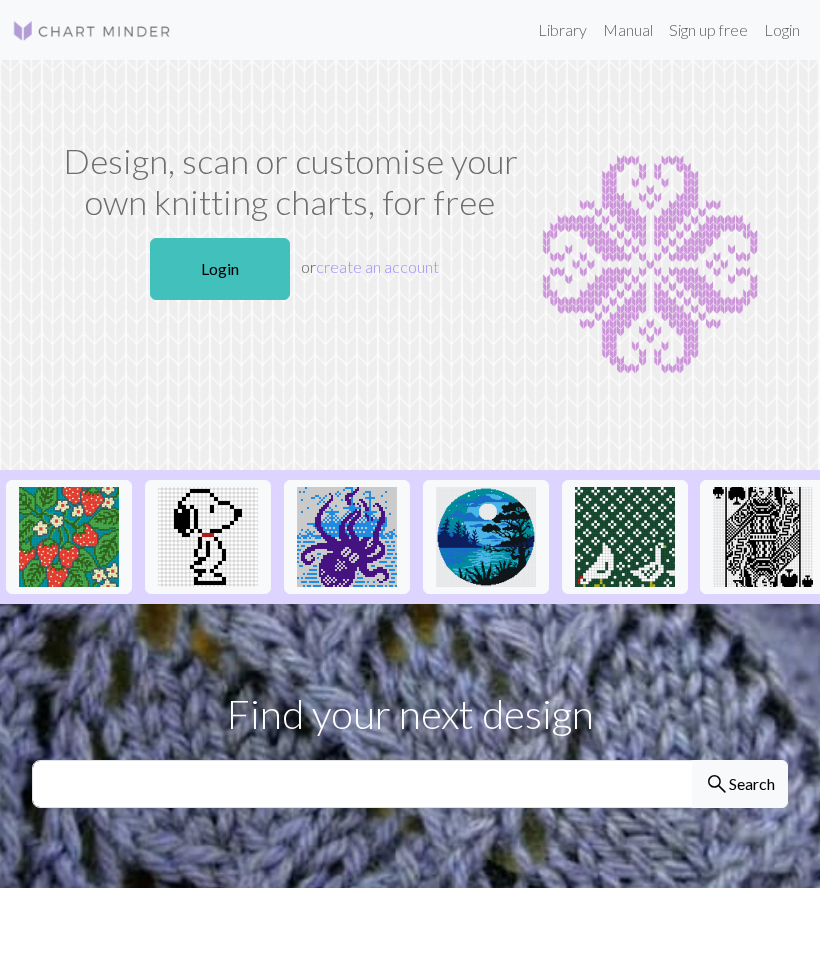scroll, scrollTop: 0, scrollLeft: 0, axis: both 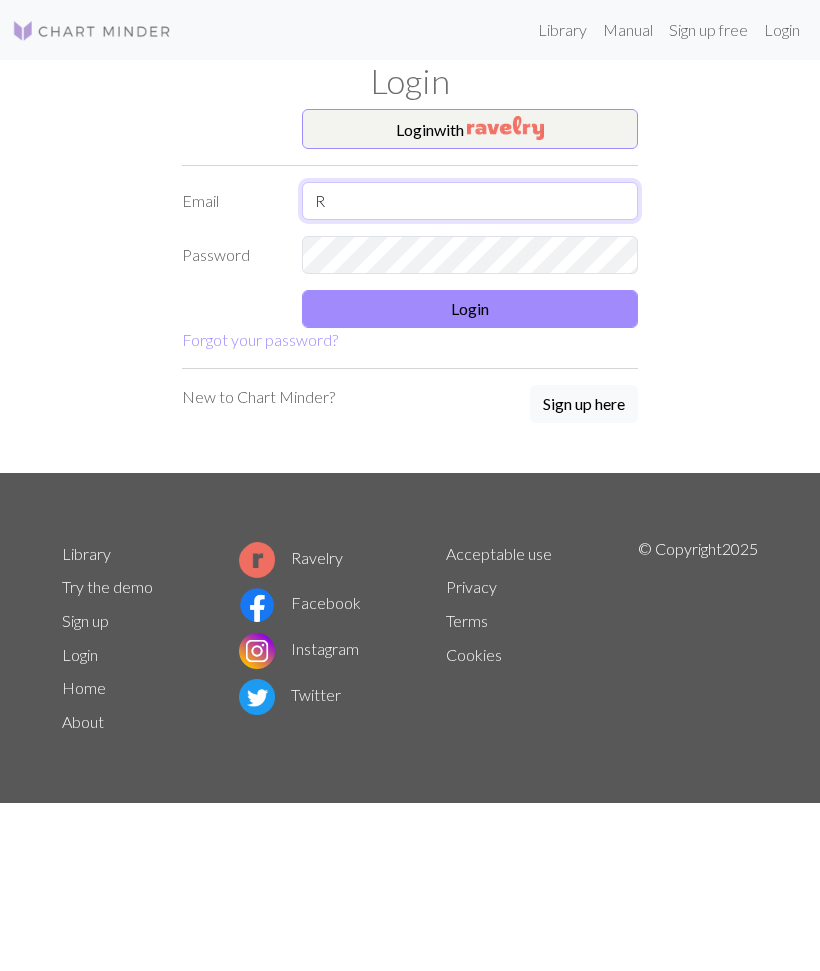 type on "[EMAIL]@example.com" 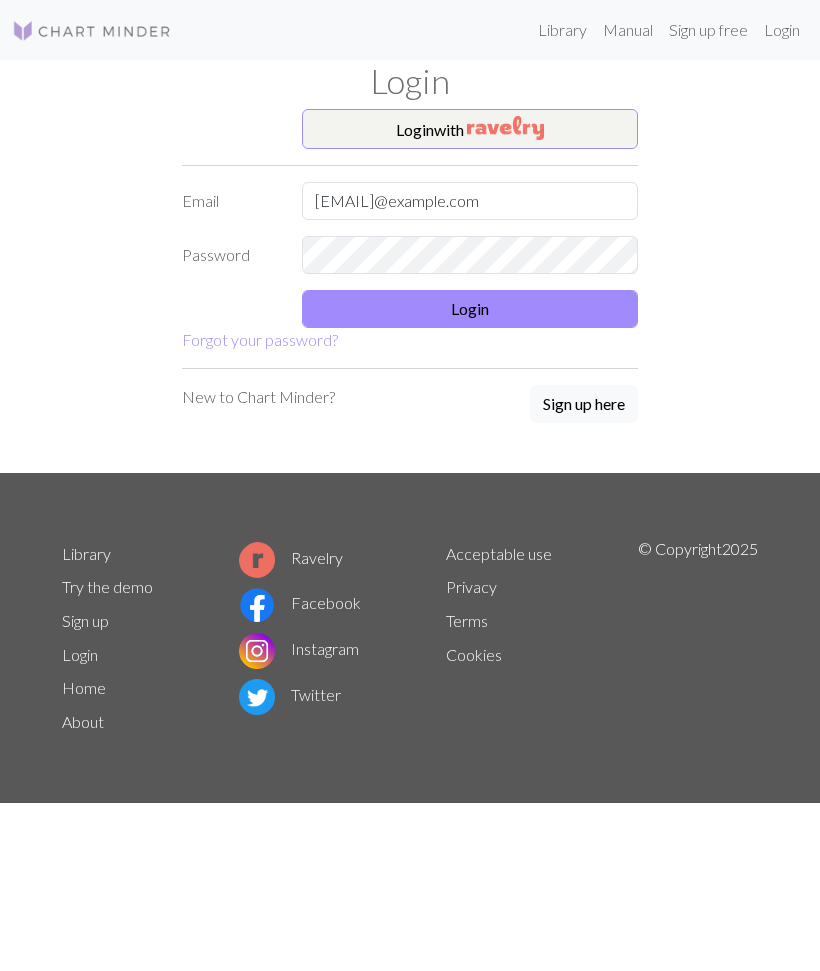 click on "Login" at bounding box center (470, 309) 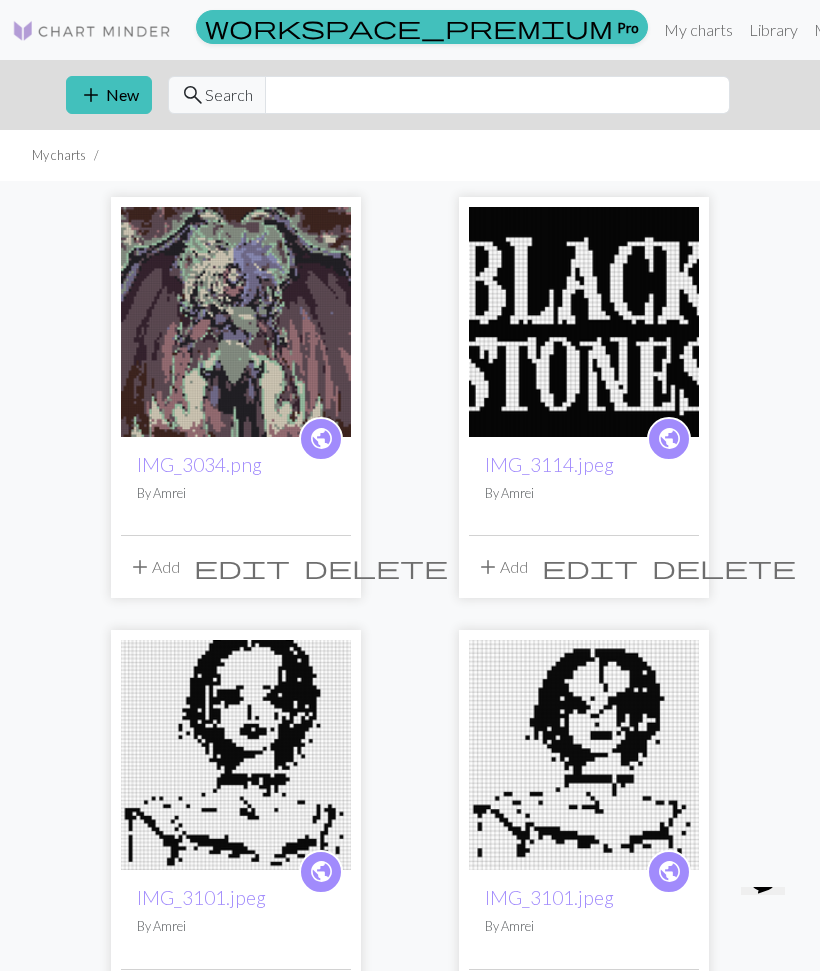 click on "add   New" at bounding box center (109, 95) 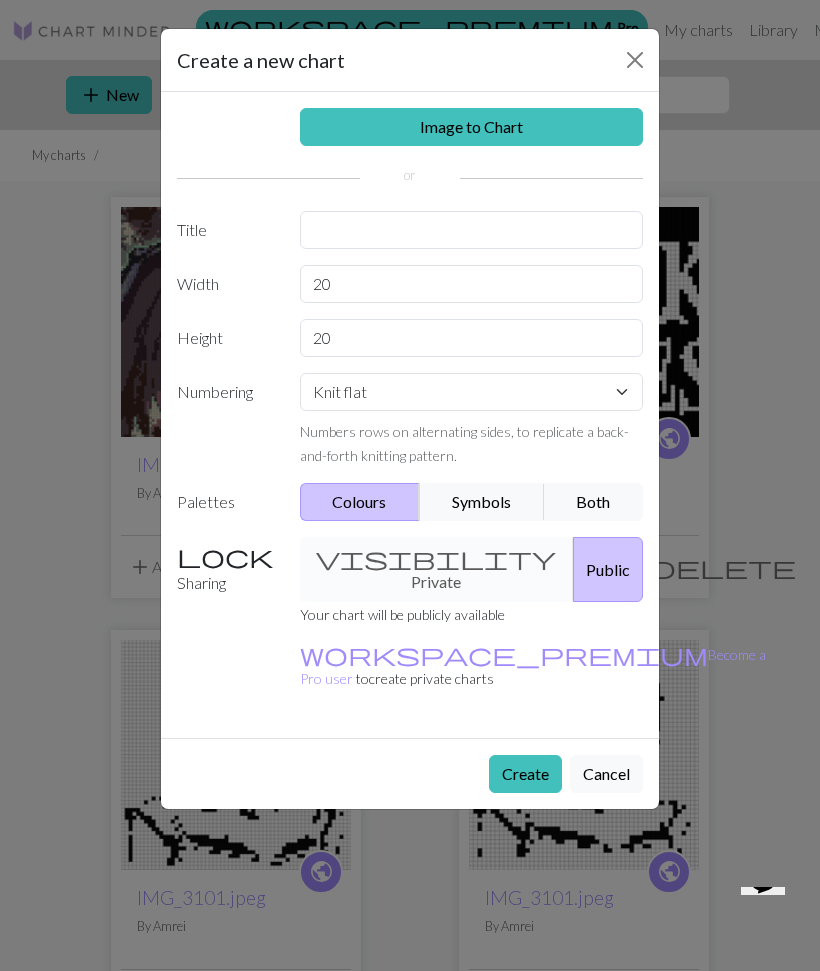 click on "Image to Chart" at bounding box center (472, 127) 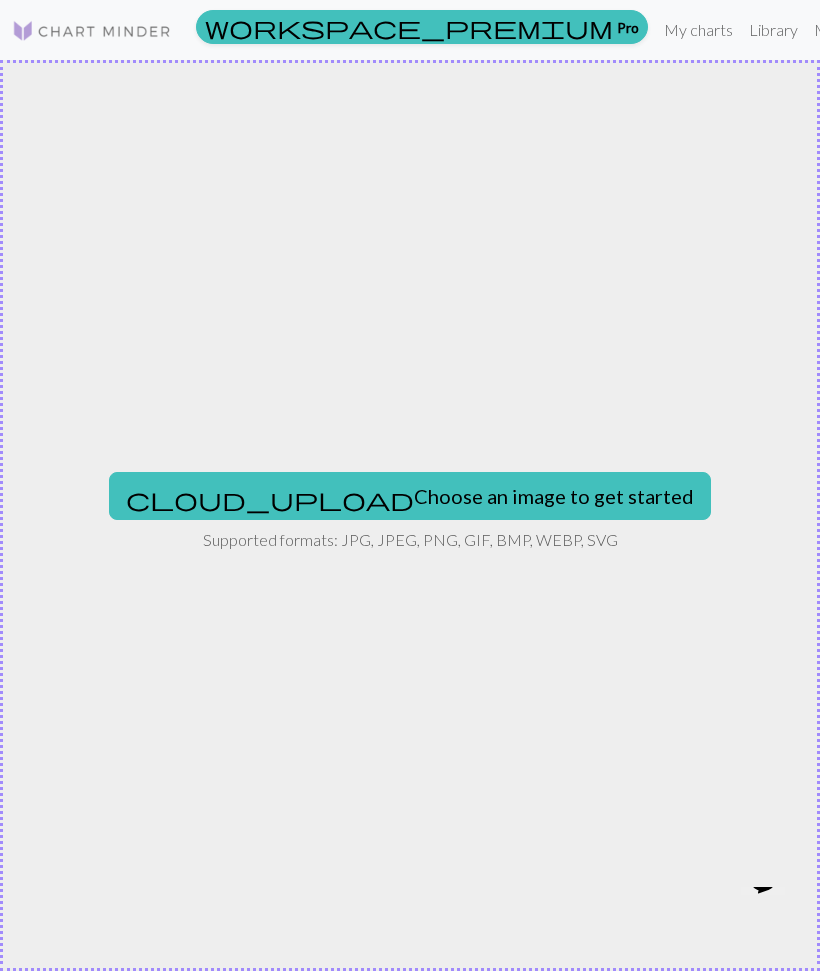 click on "cloud_upload  Choose an image to get started" at bounding box center [410, 496] 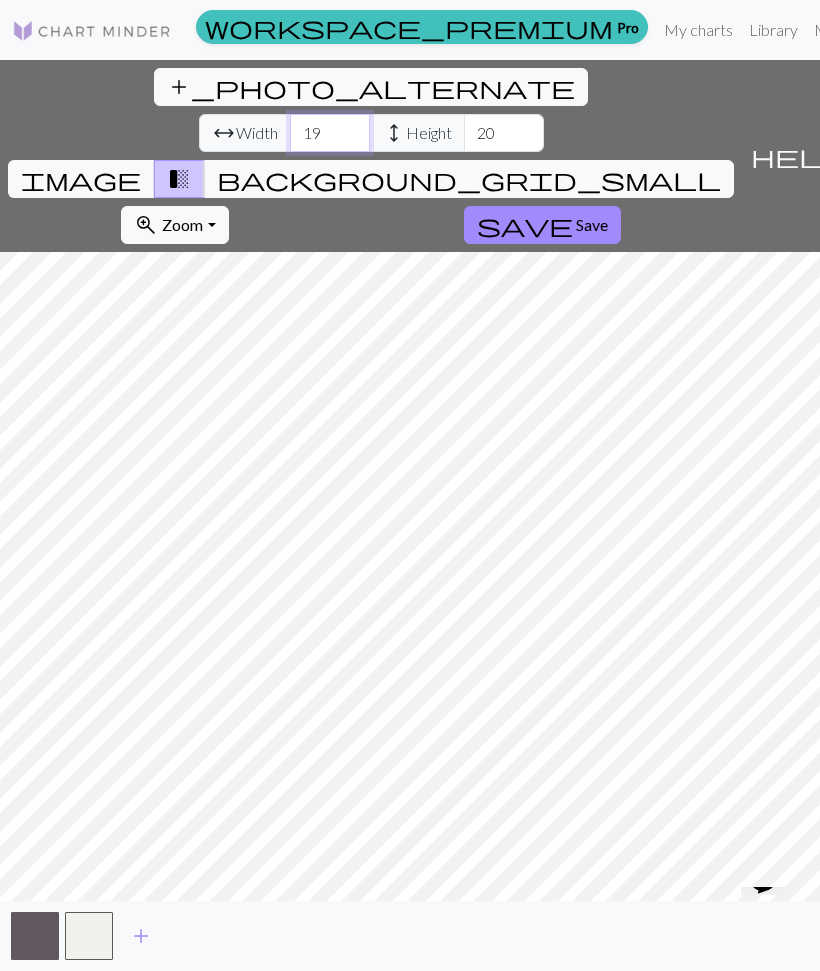 click on "19" at bounding box center (330, 133) 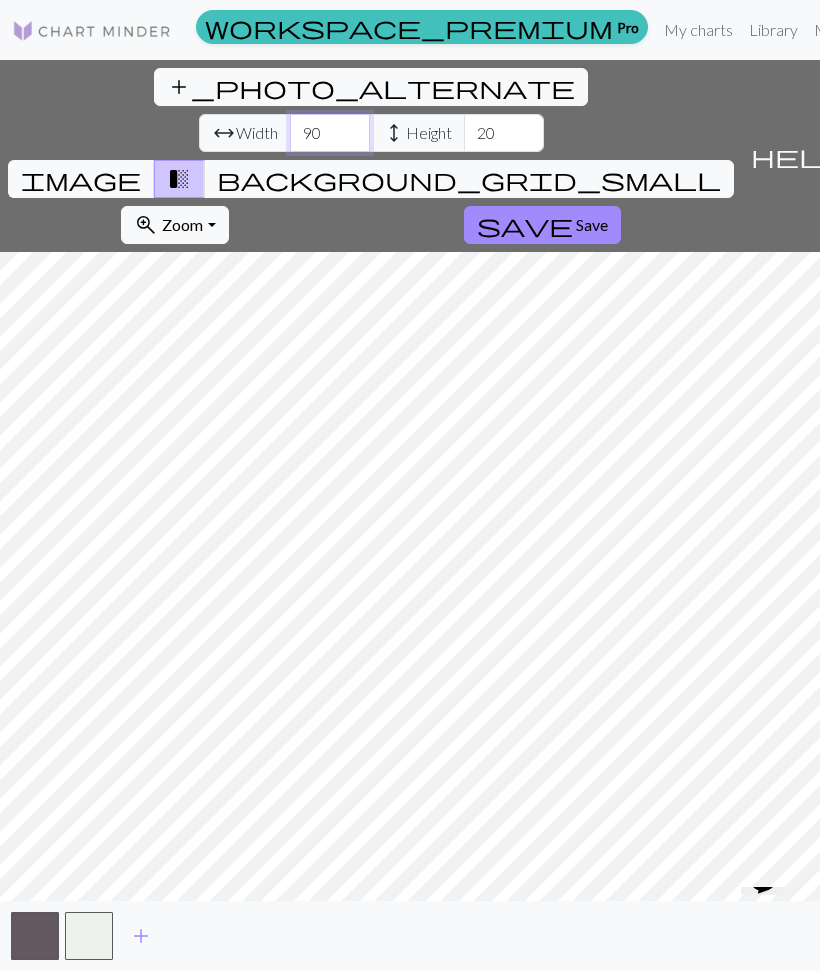 type on "90" 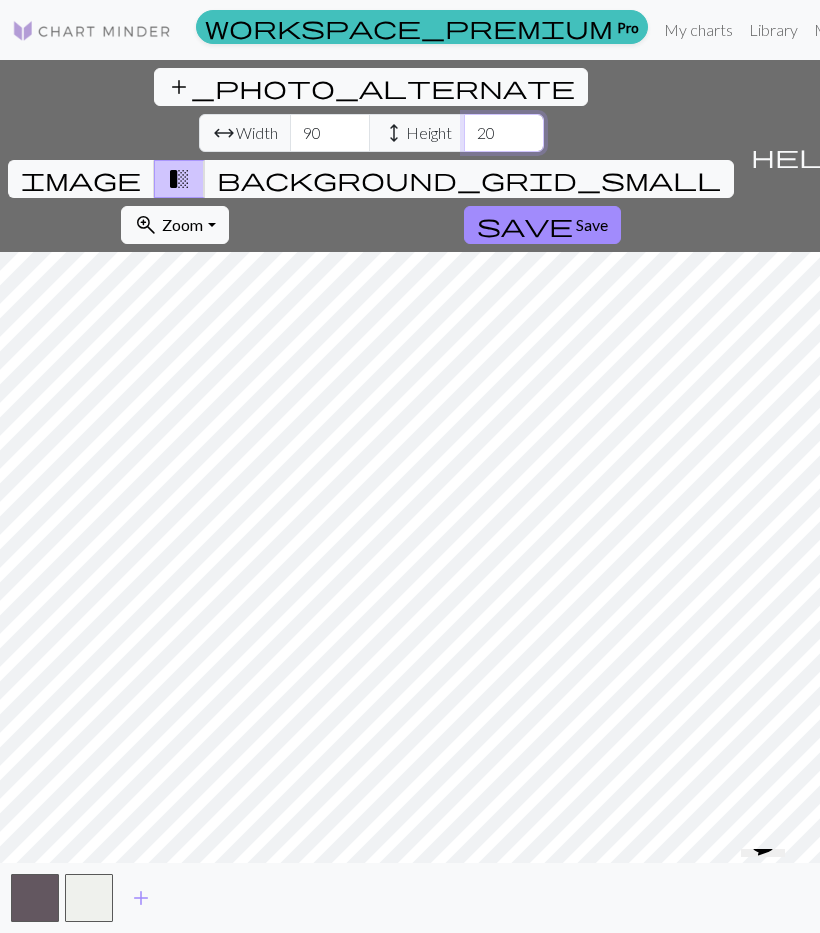 type on "2040" 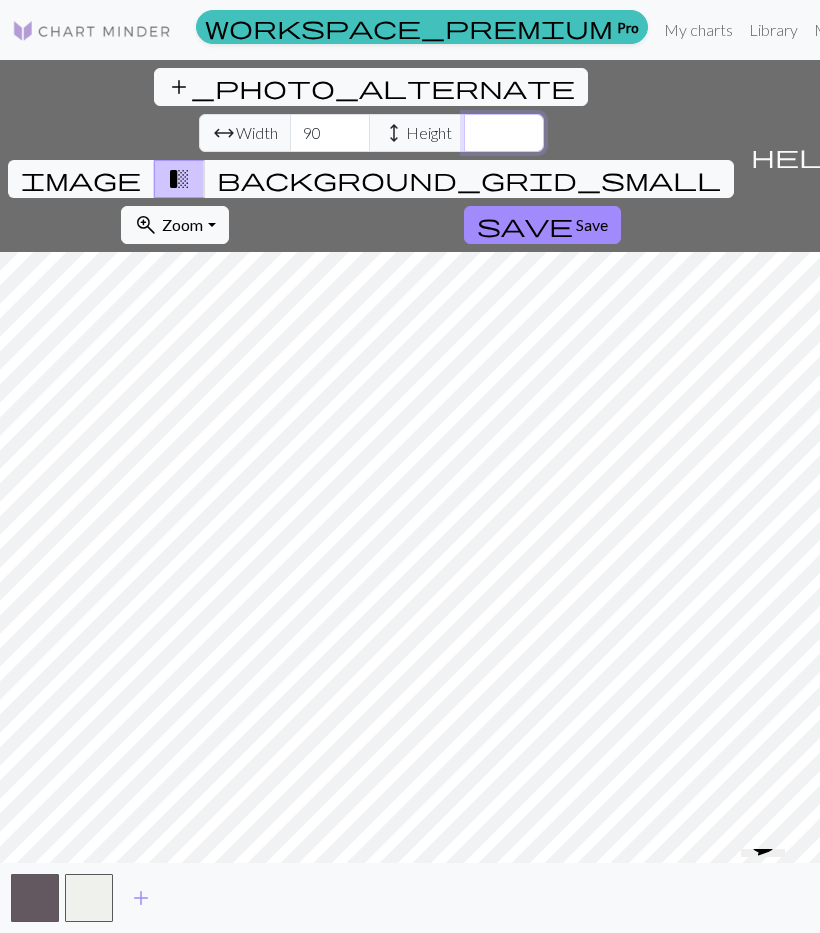 click at bounding box center [504, 133] 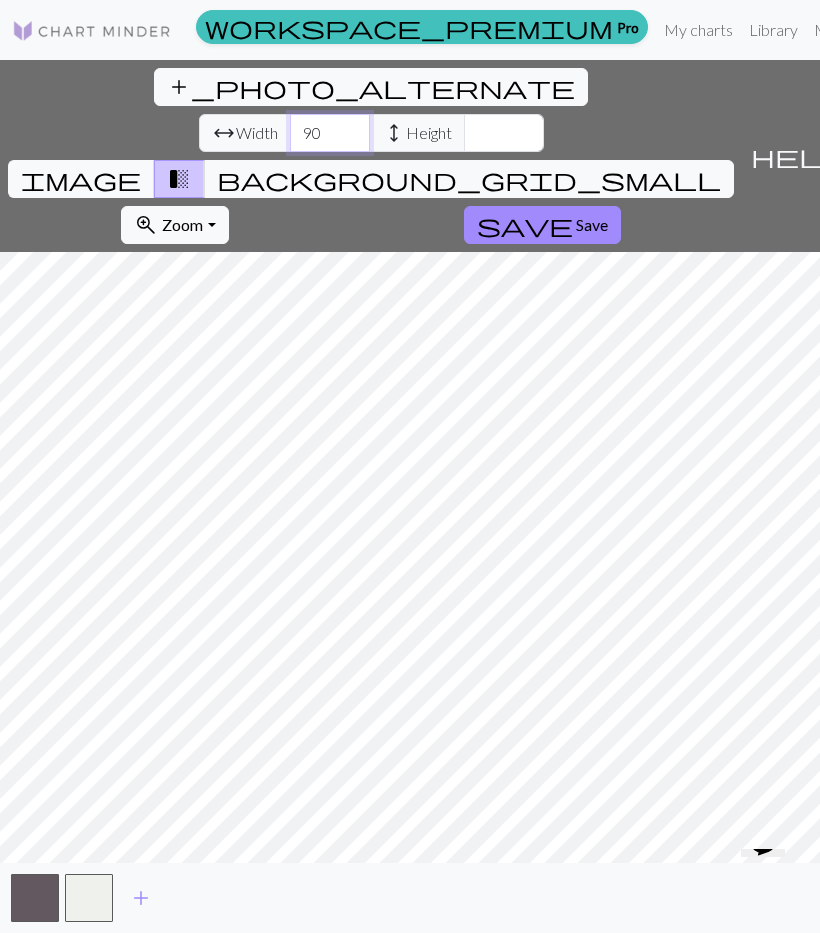 click on "90" at bounding box center [330, 133] 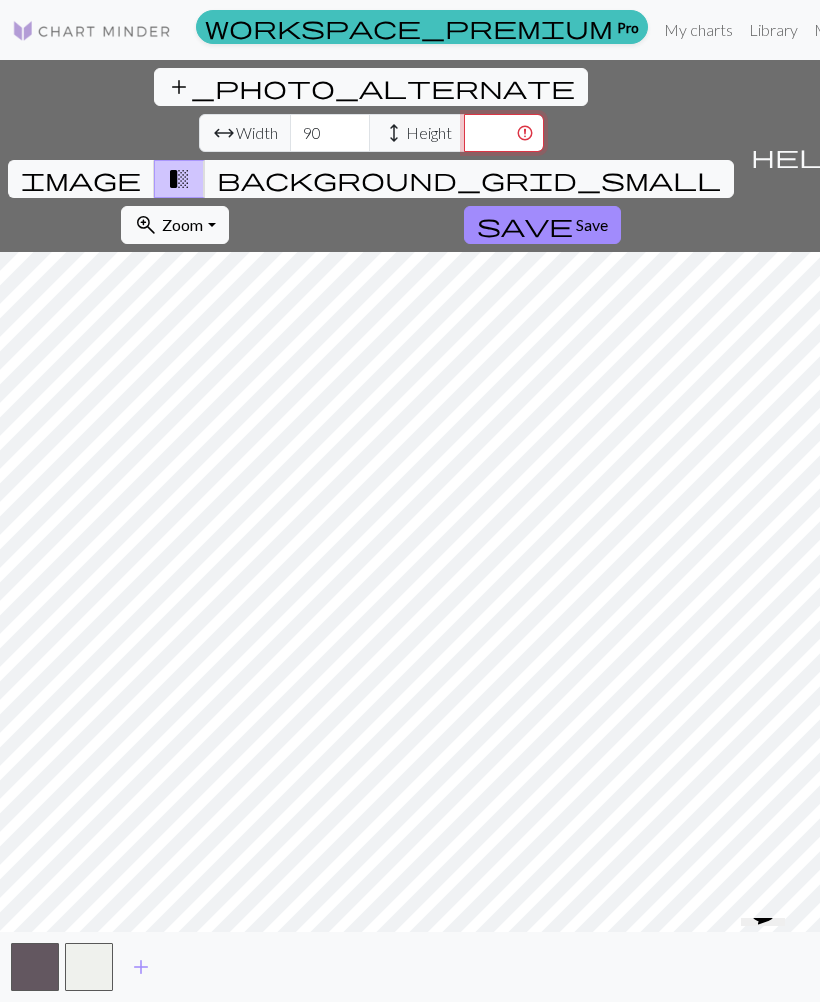 click at bounding box center [504, 133] 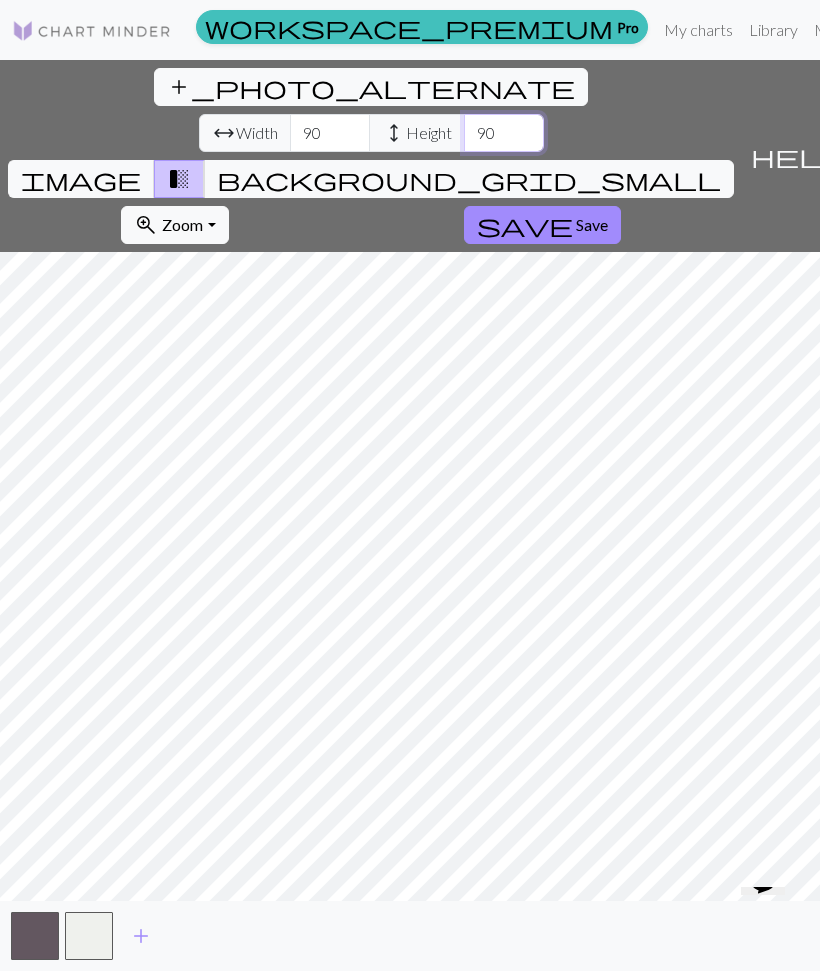 type on "90" 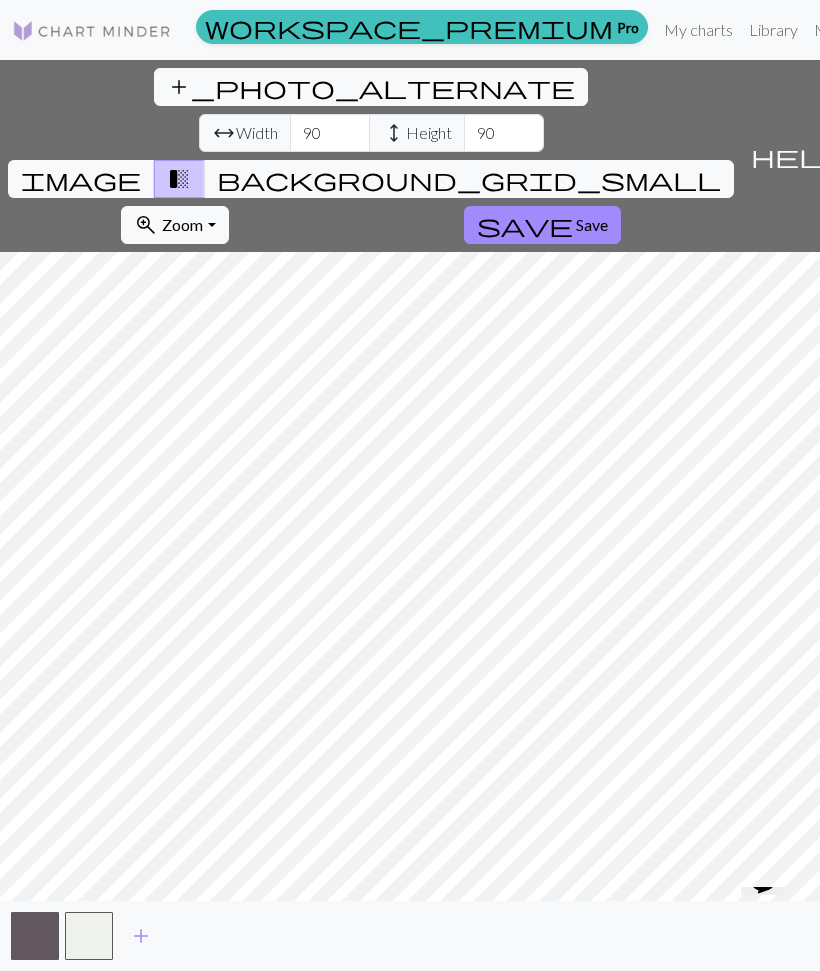 click on "add" at bounding box center (141, 936) 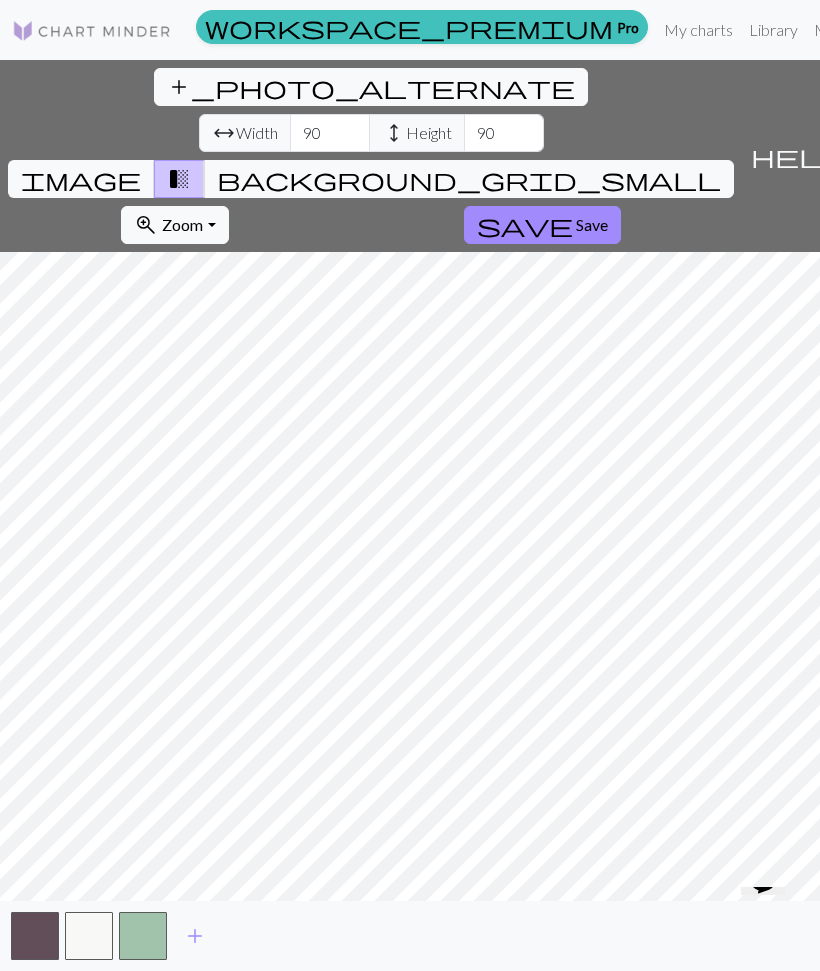 click on "add" at bounding box center [195, 936] 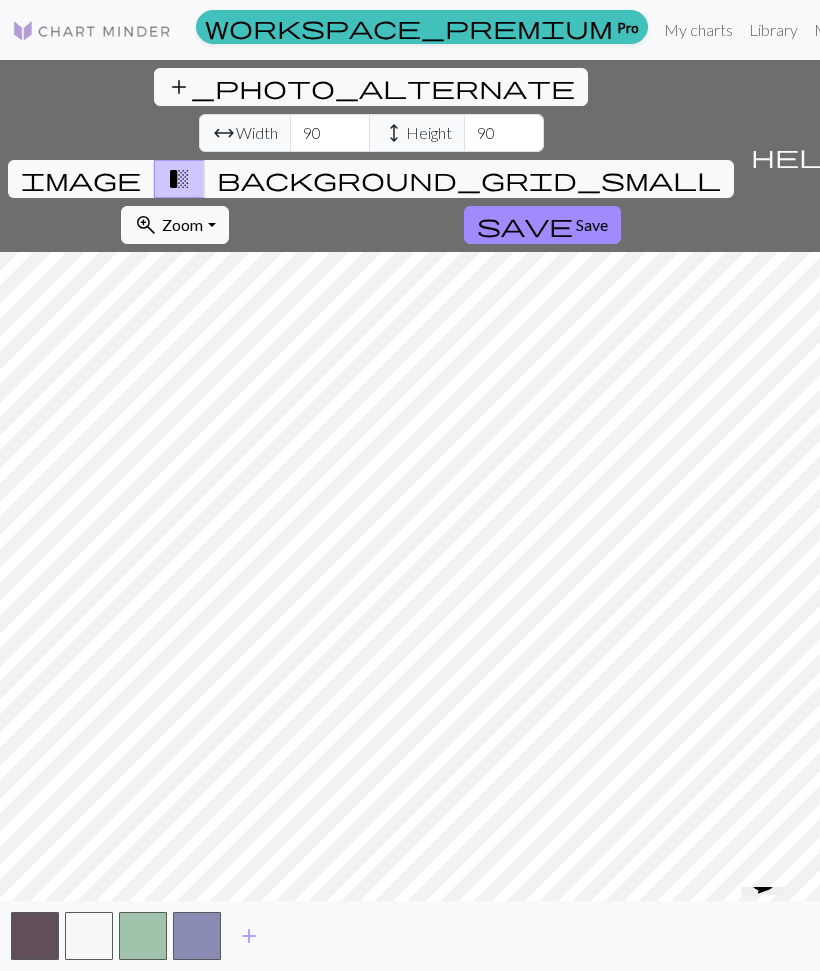 click on "add" at bounding box center [249, 936] 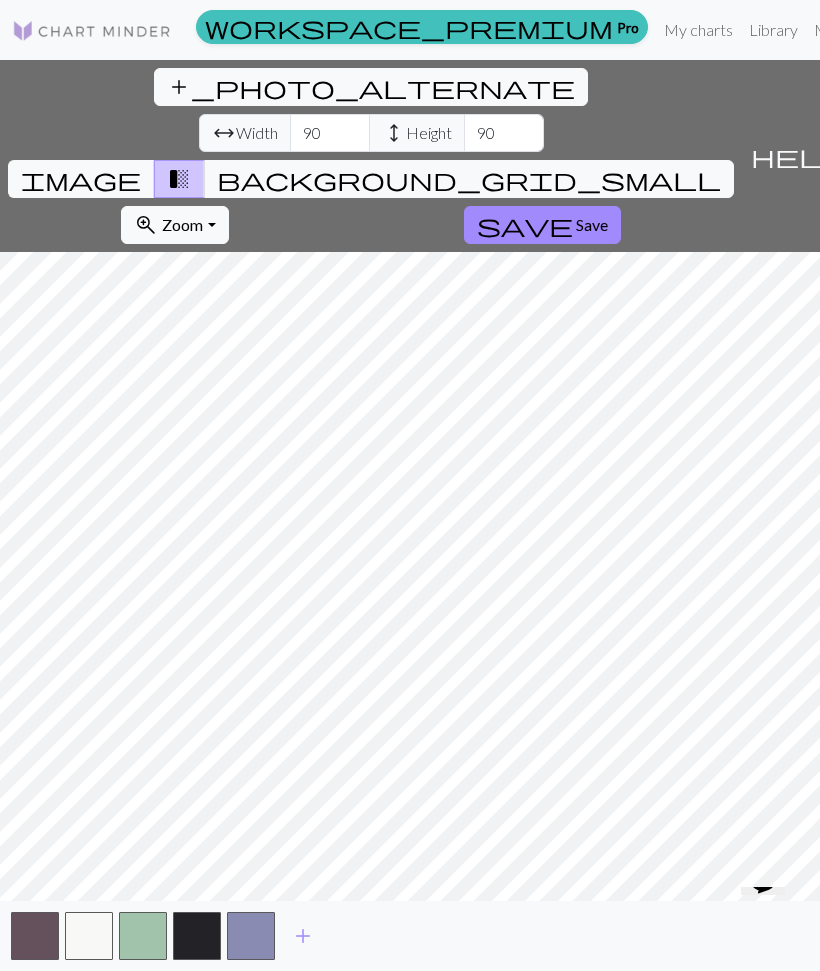 click on "add" at bounding box center (303, 936) 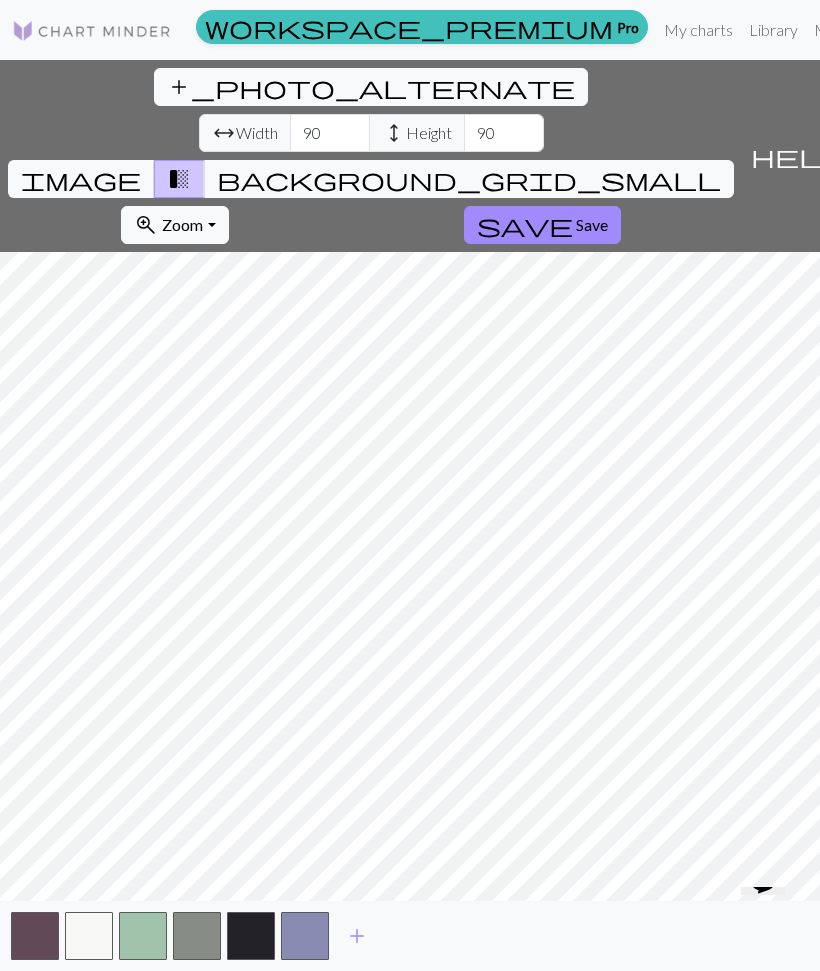 click on "add" at bounding box center (357, 936) 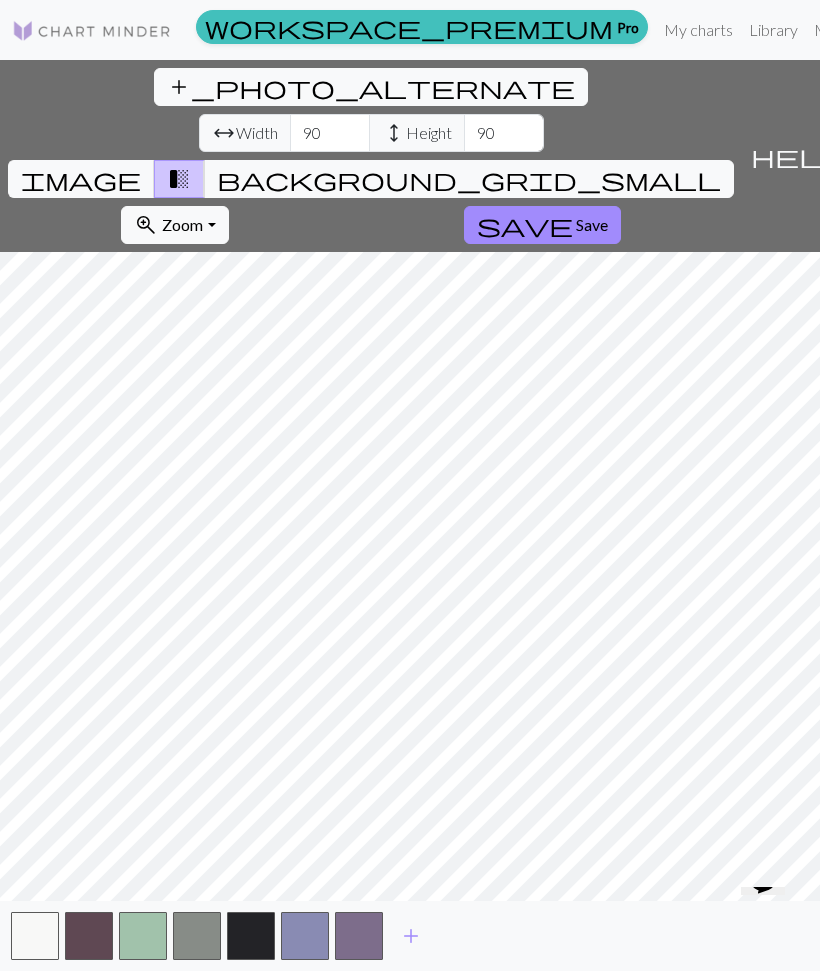 click on "add" at bounding box center (411, 936) 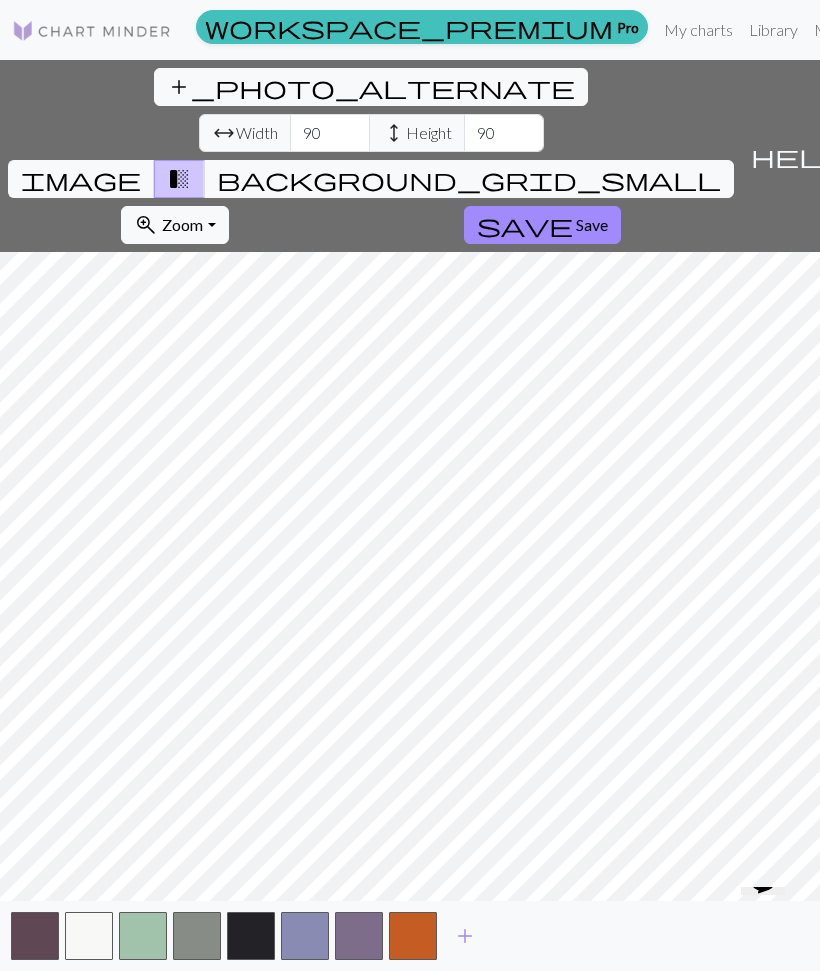 click on "add" at bounding box center [465, 936] 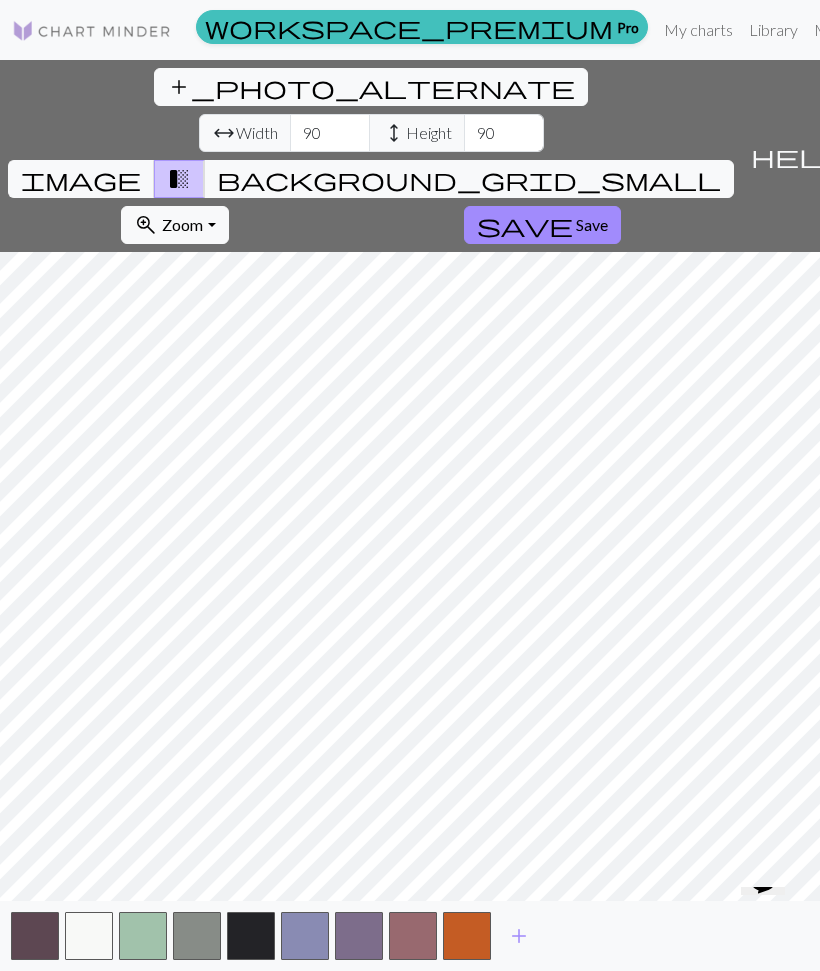 click on "add" at bounding box center [519, 936] 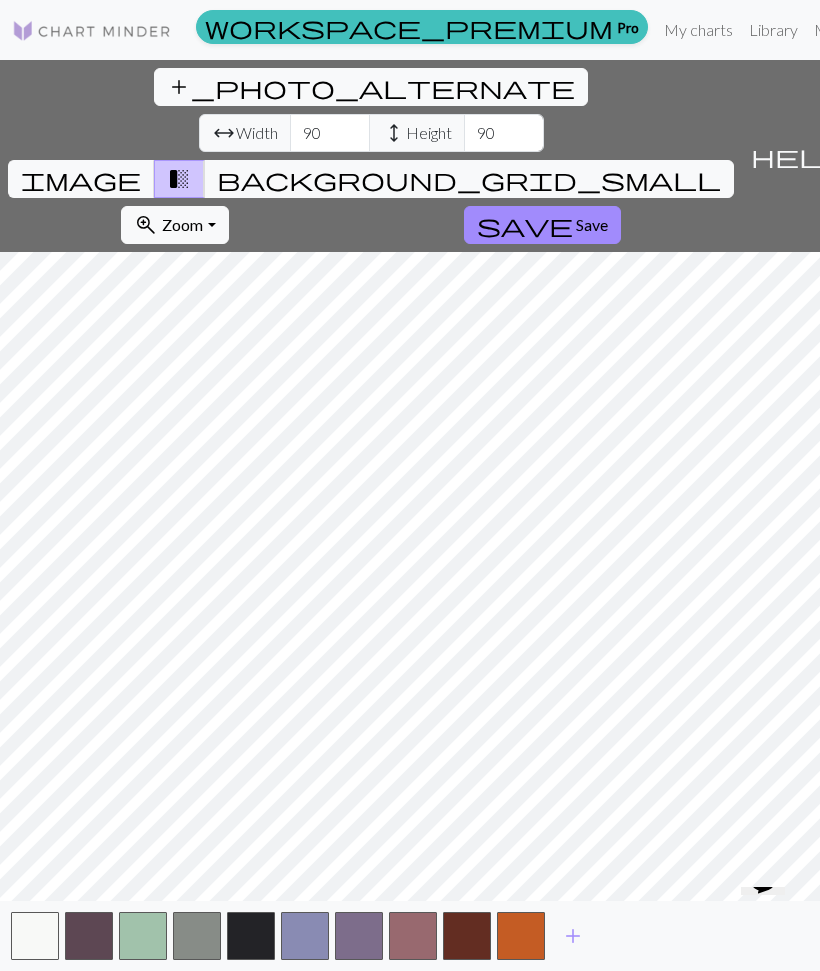 click on "add" at bounding box center (573, 936) 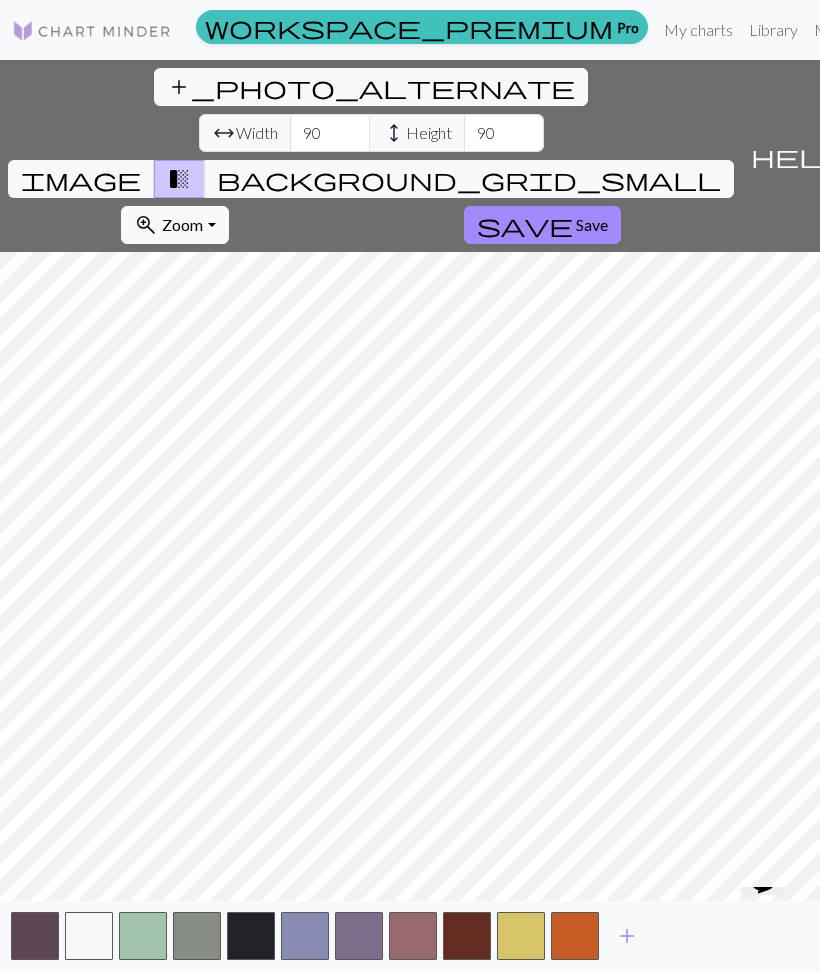 click on "background_grid_small" at bounding box center [469, 179] 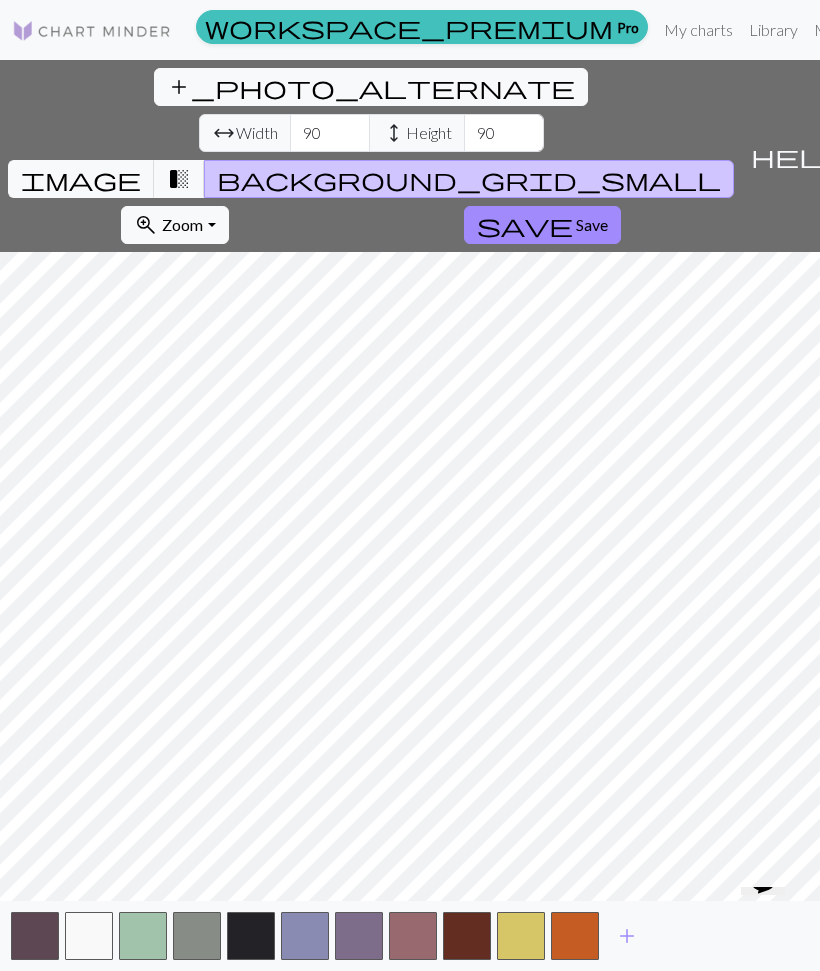 click on "image" at bounding box center (81, 179) 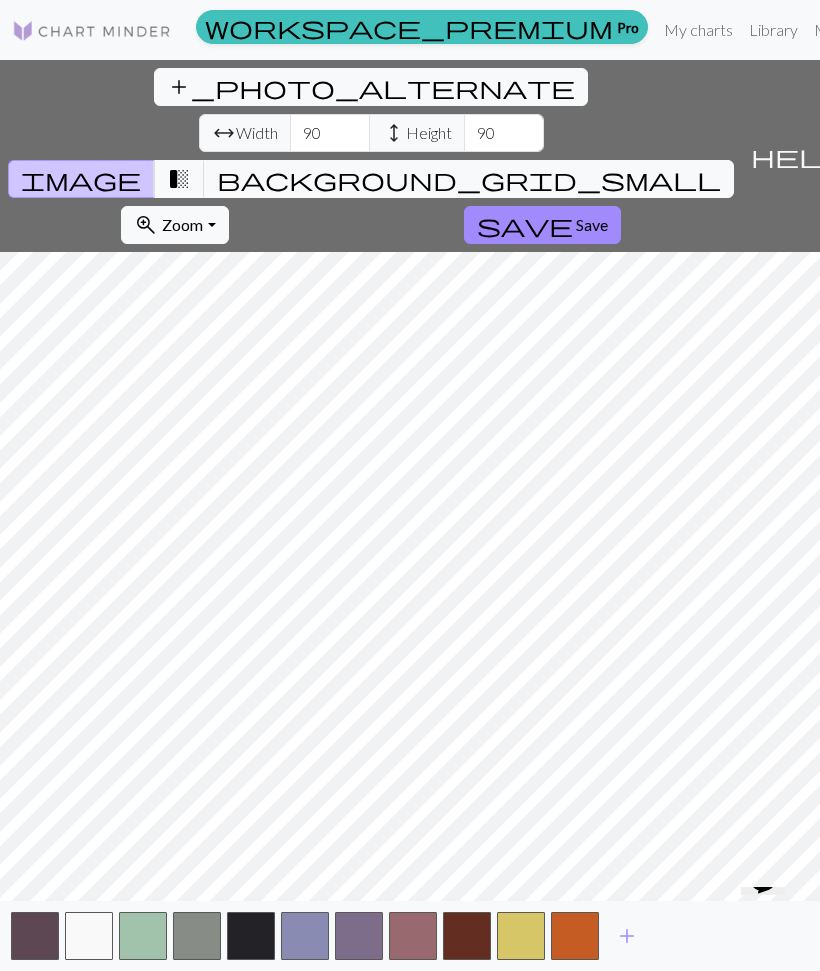 click on "background_grid_small" at bounding box center (469, 179) 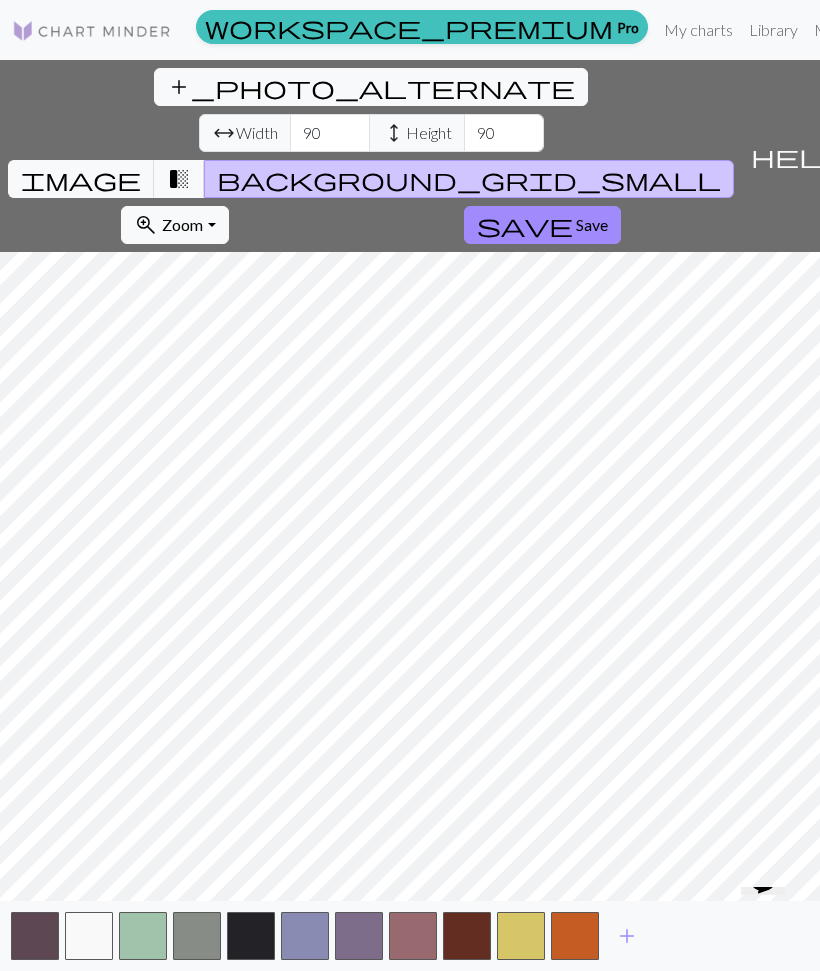 click on "transition_fade" at bounding box center (179, 179) 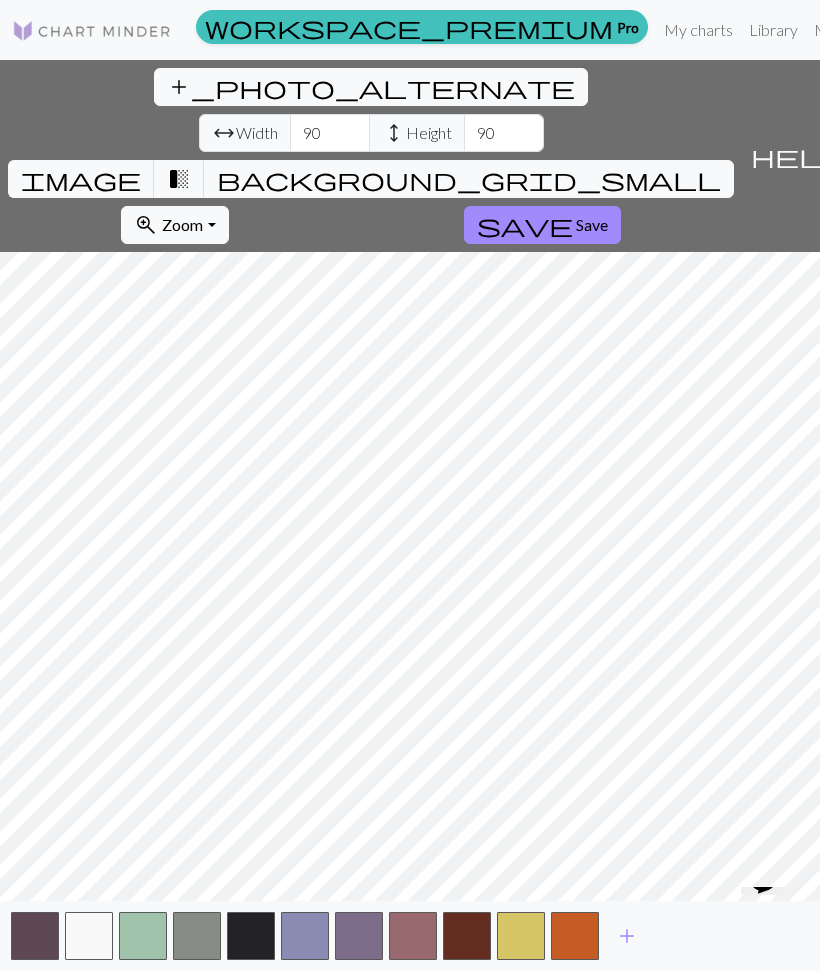 click on "transition_fade" at bounding box center (179, 179) 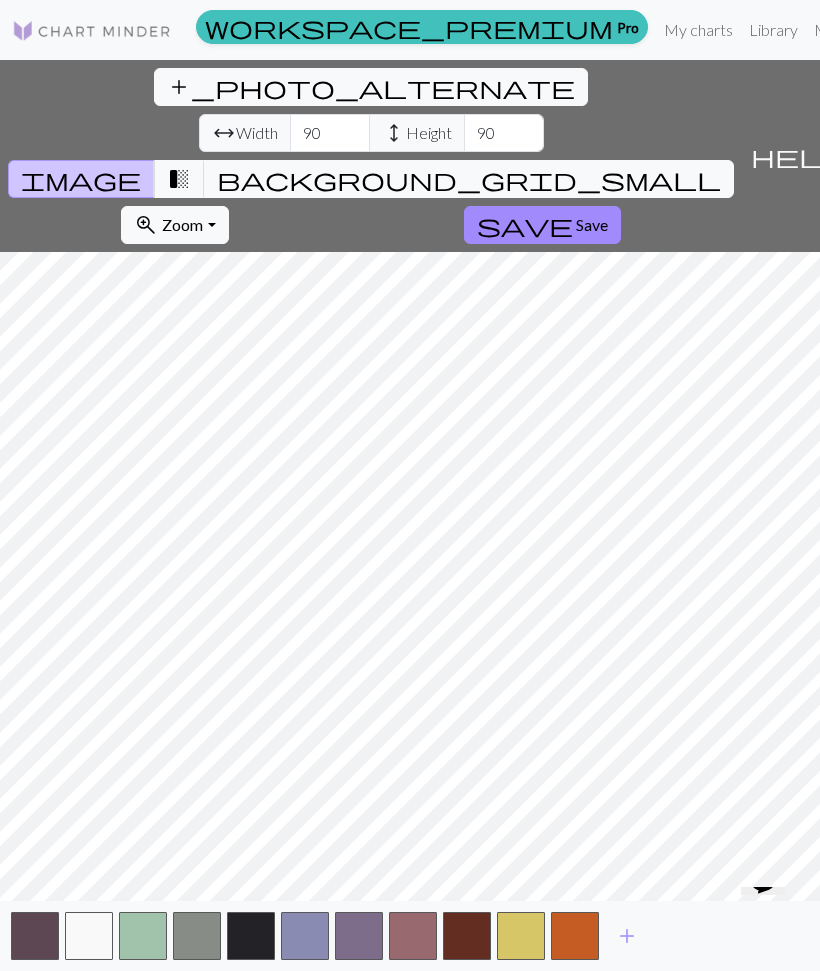 click on "transition_fade" at bounding box center [179, 179] 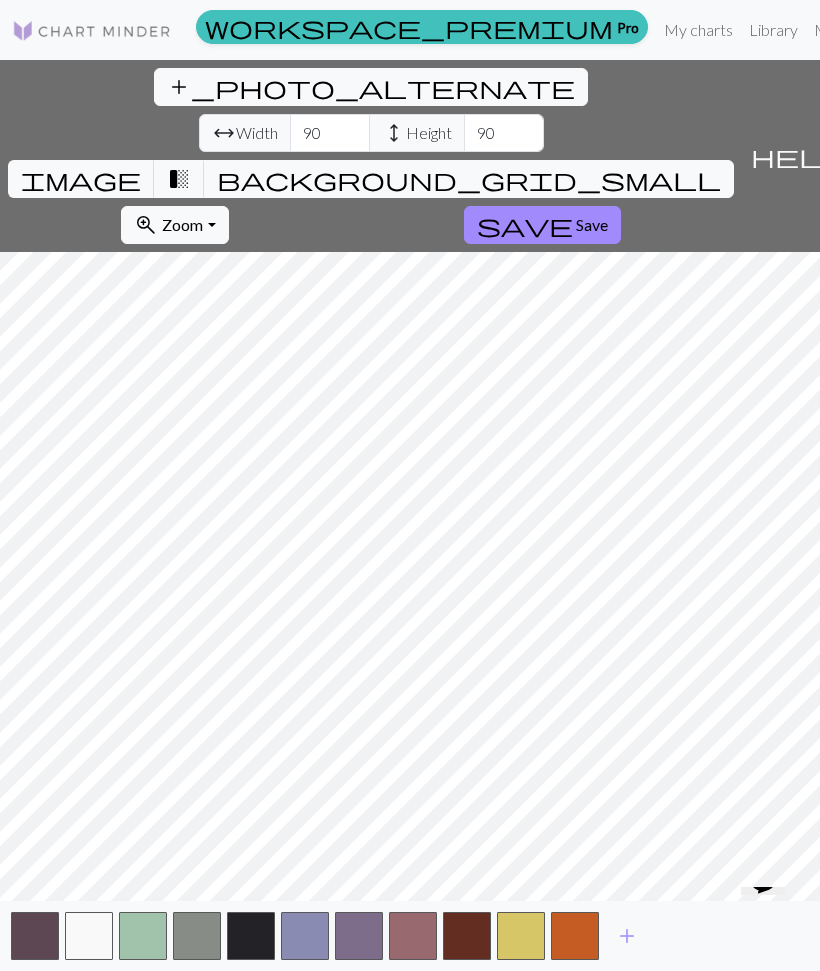 click at bounding box center [89, 936] 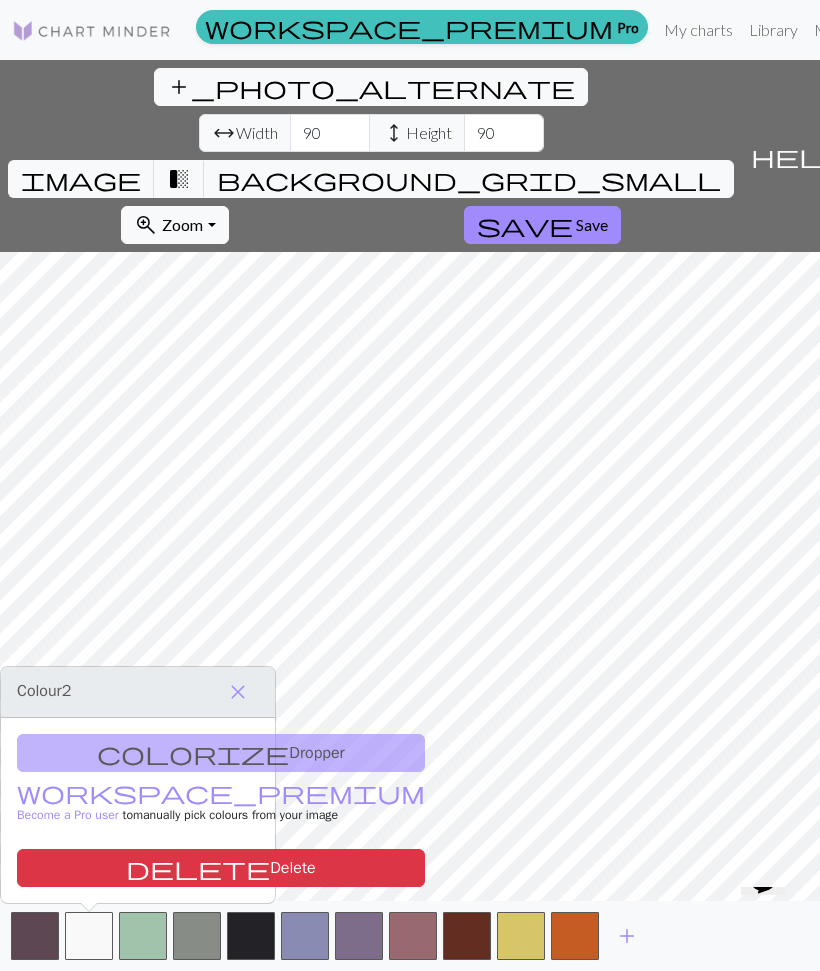 click on "delete Delete" at bounding box center (221, 868) 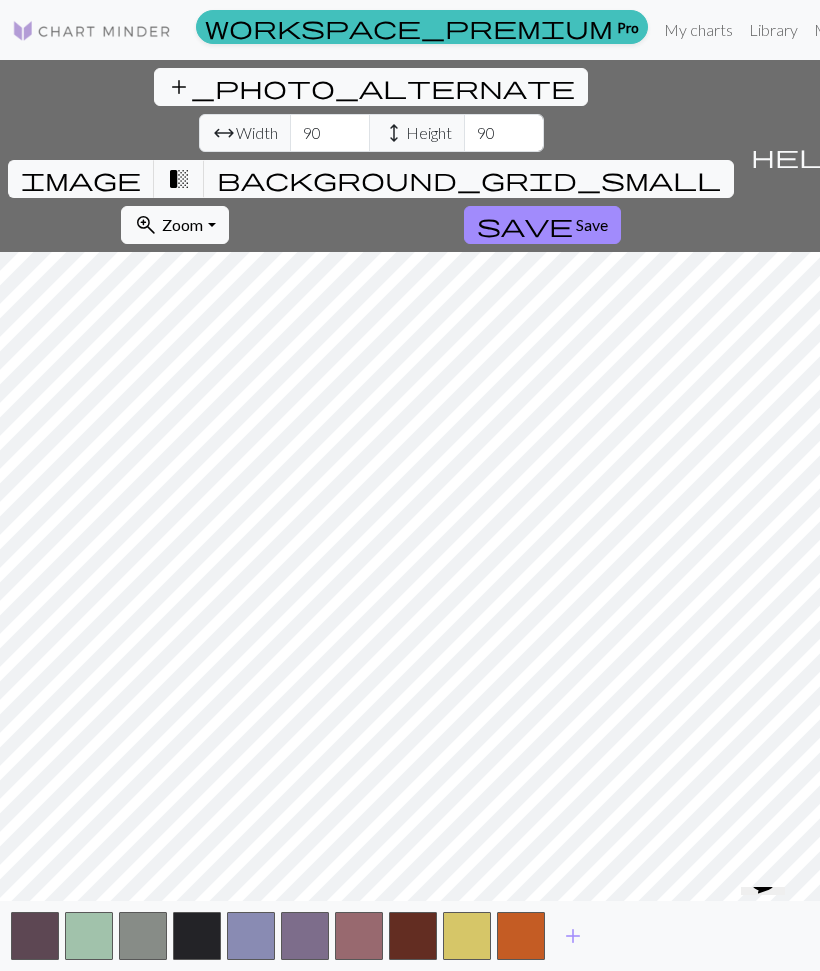 click on "add" at bounding box center (573, 936) 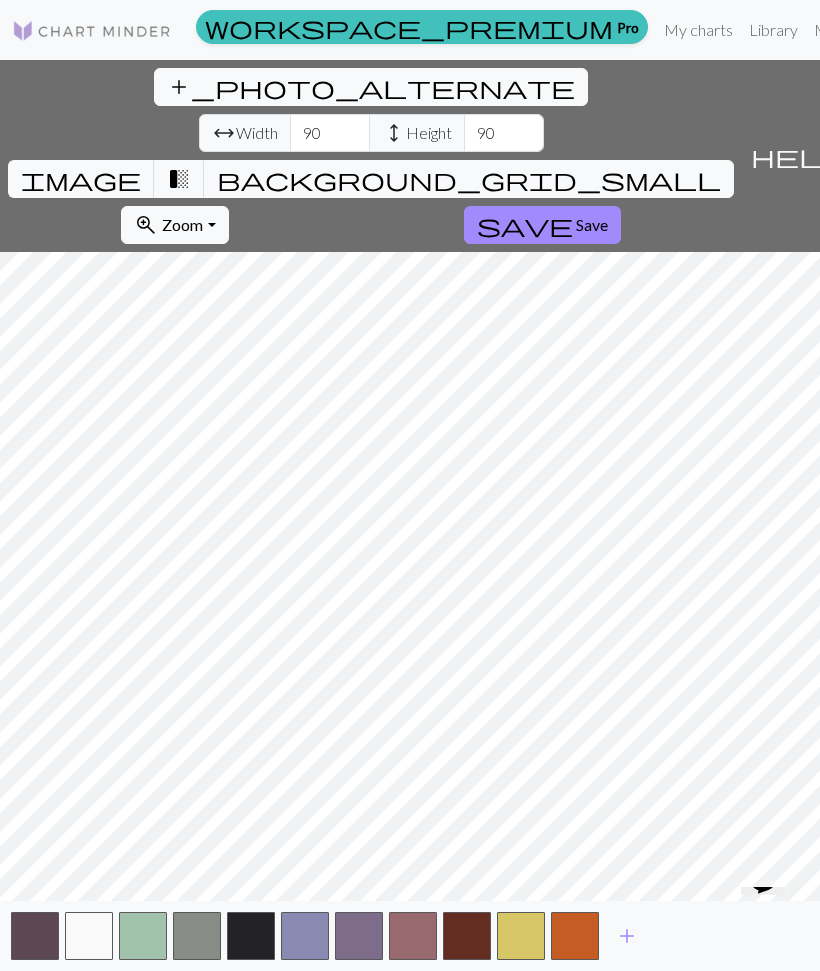 click on "add" at bounding box center (627, 936) 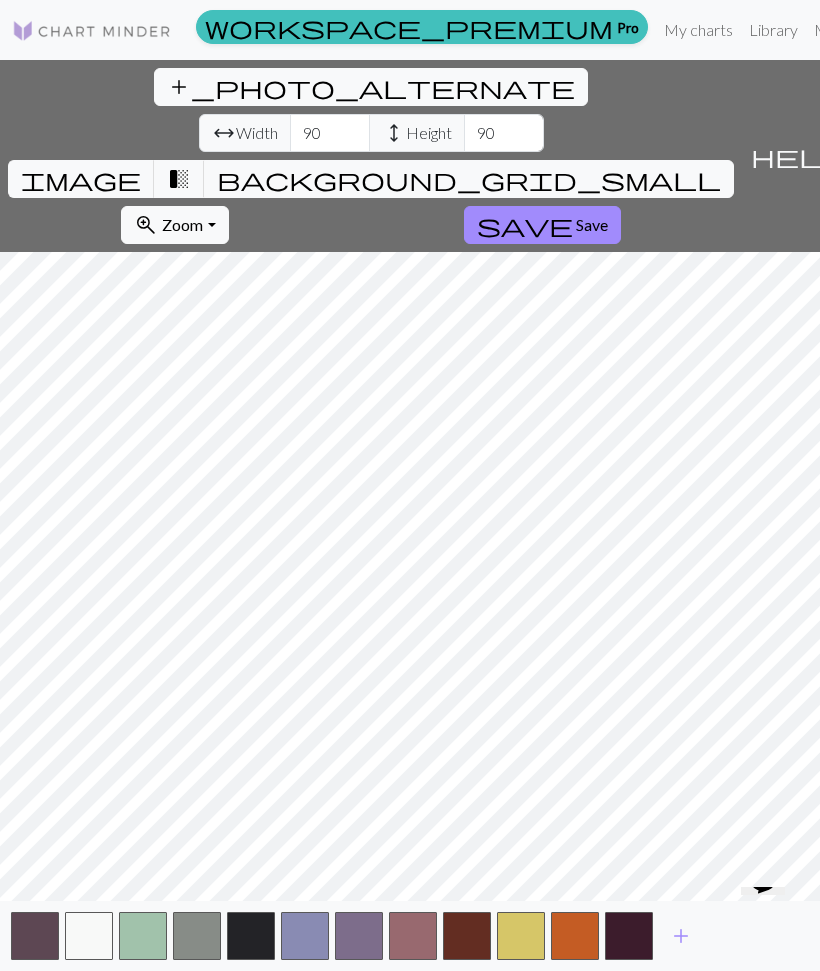 click on "add" at bounding box center (681, 936) 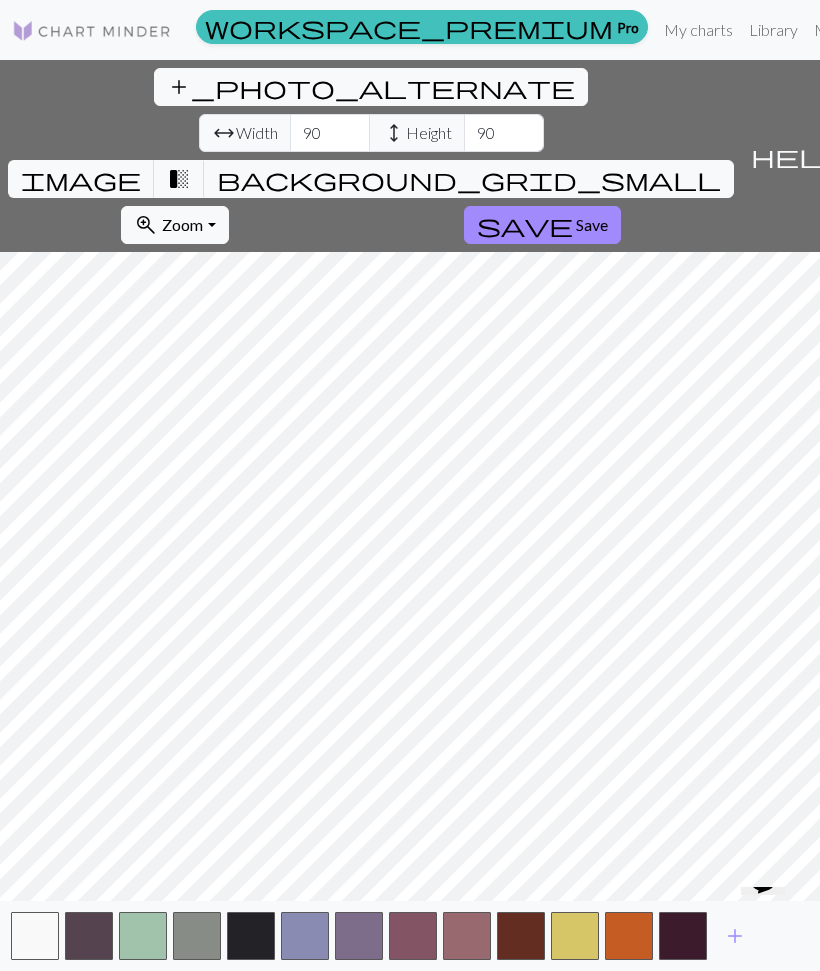 click on "add" at bounding box center (735, 936) 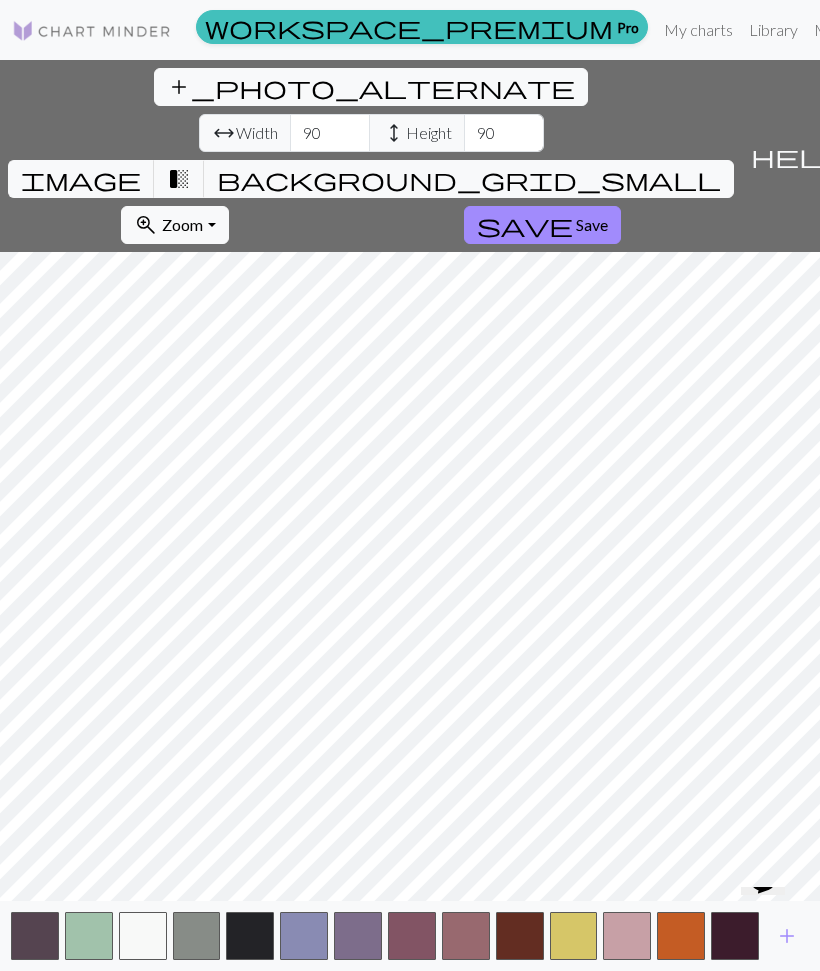 click on "background_grid_small" at bounding box center [469, 179] 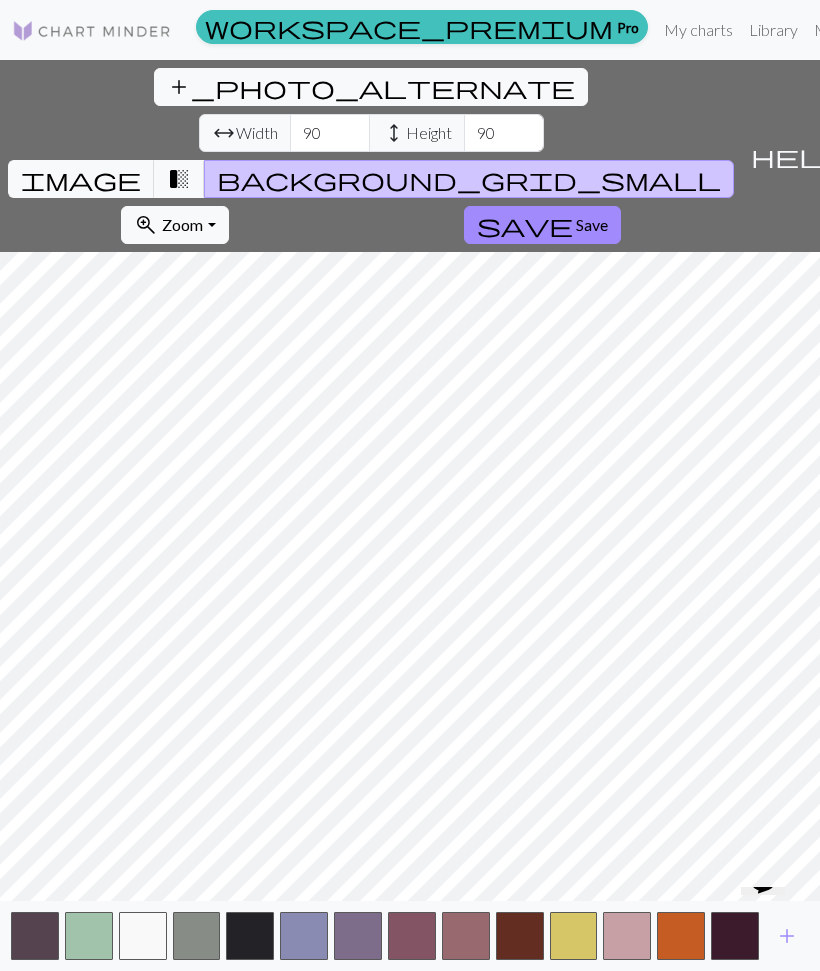 click on "transition_fade" at bounding box center (179, 179) 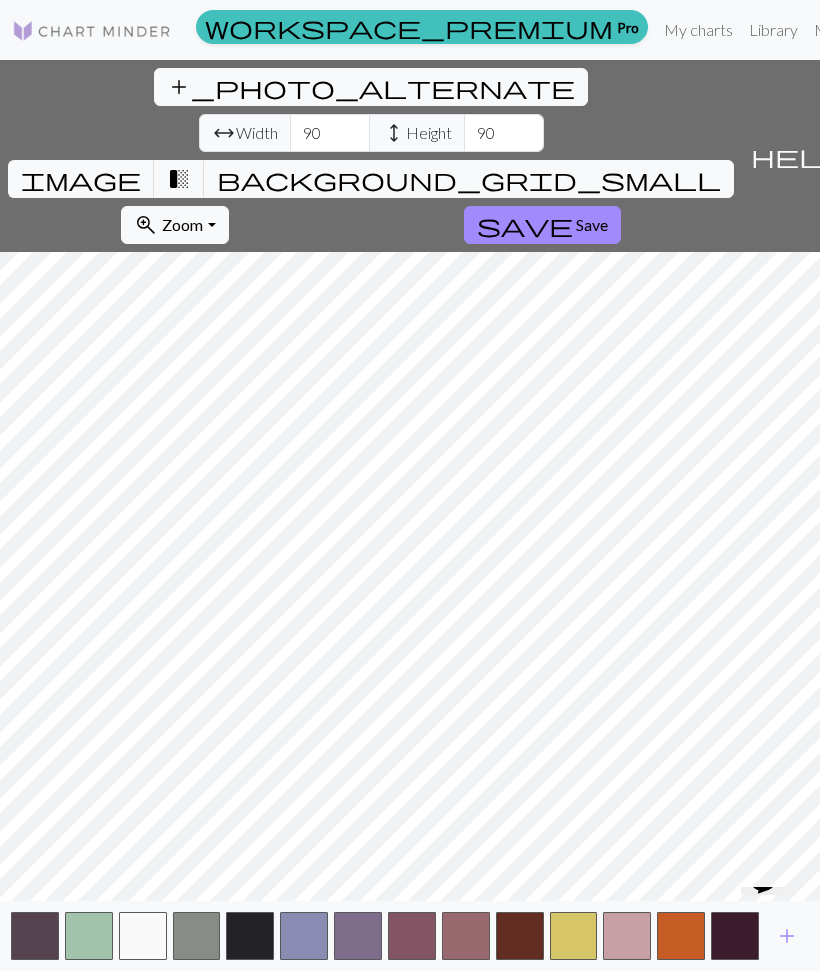 click on "image" at bounding box center (81, 179) 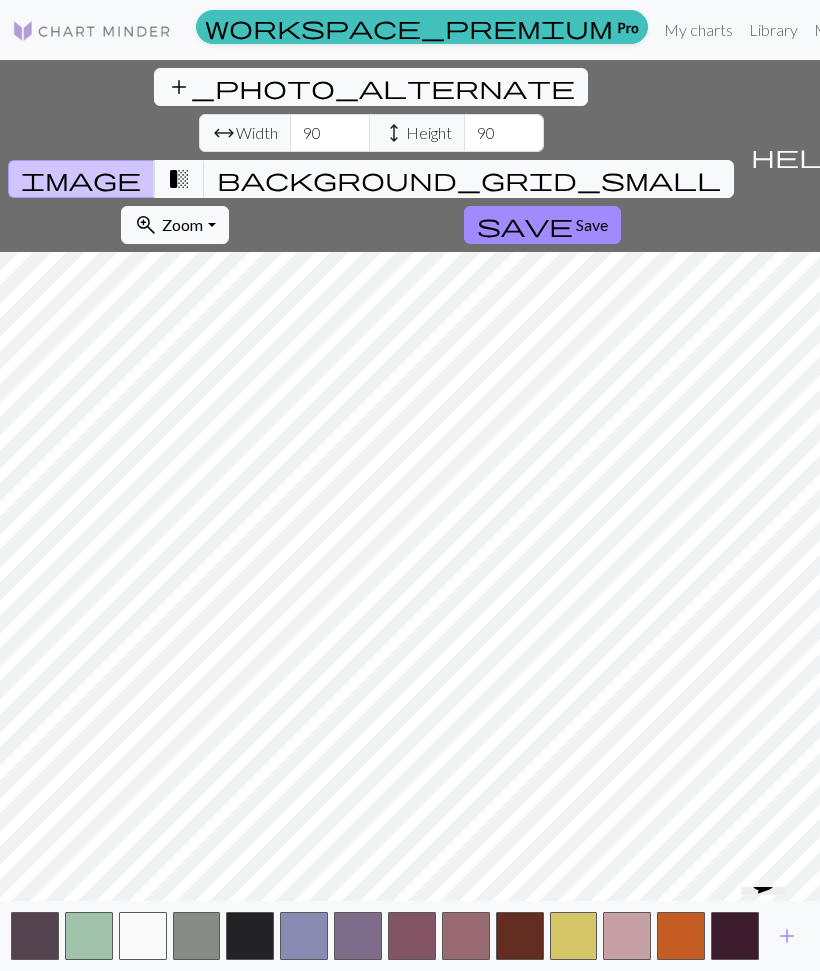 click on "transition_fade" at bounding box center (179, 179) 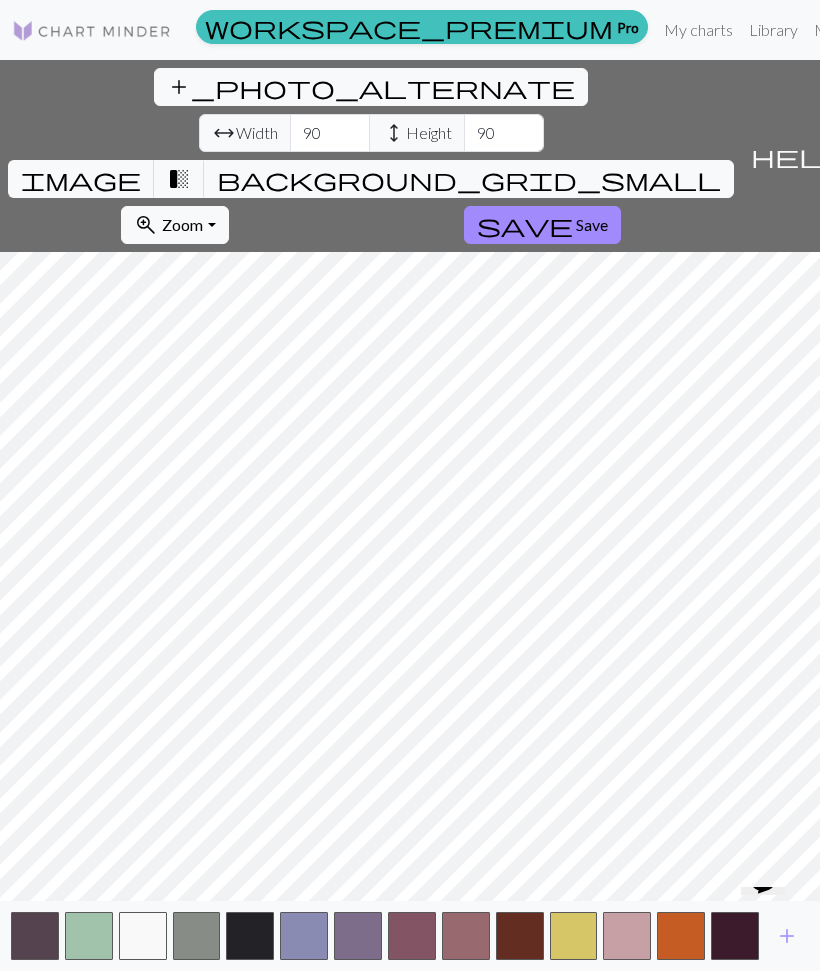 click on "background_grid_small" at bounding box center [469, 179] 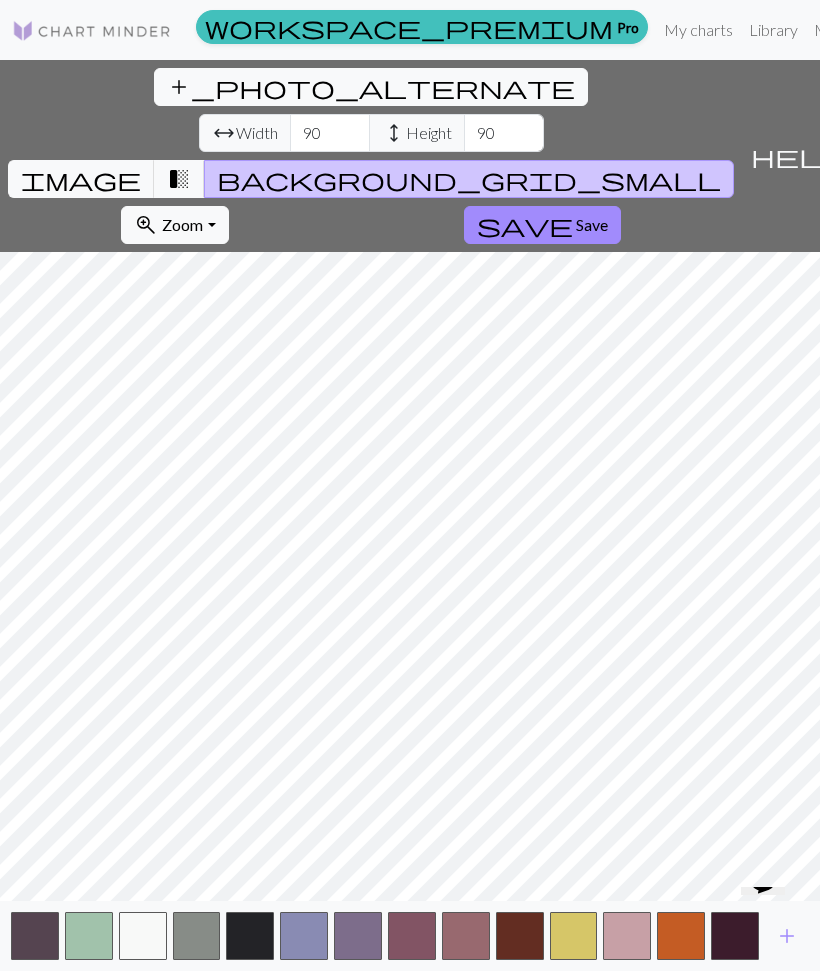 click at bounding box center [574, 936] 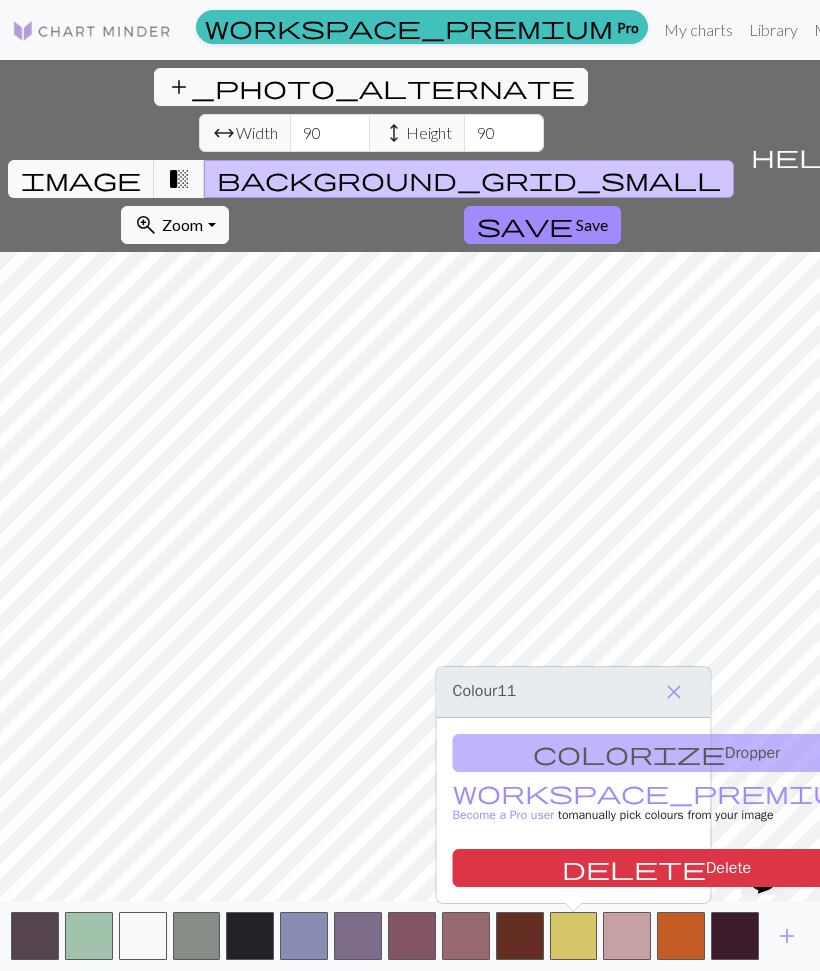 click on "delete Delete" at bounding box center [657, 868] 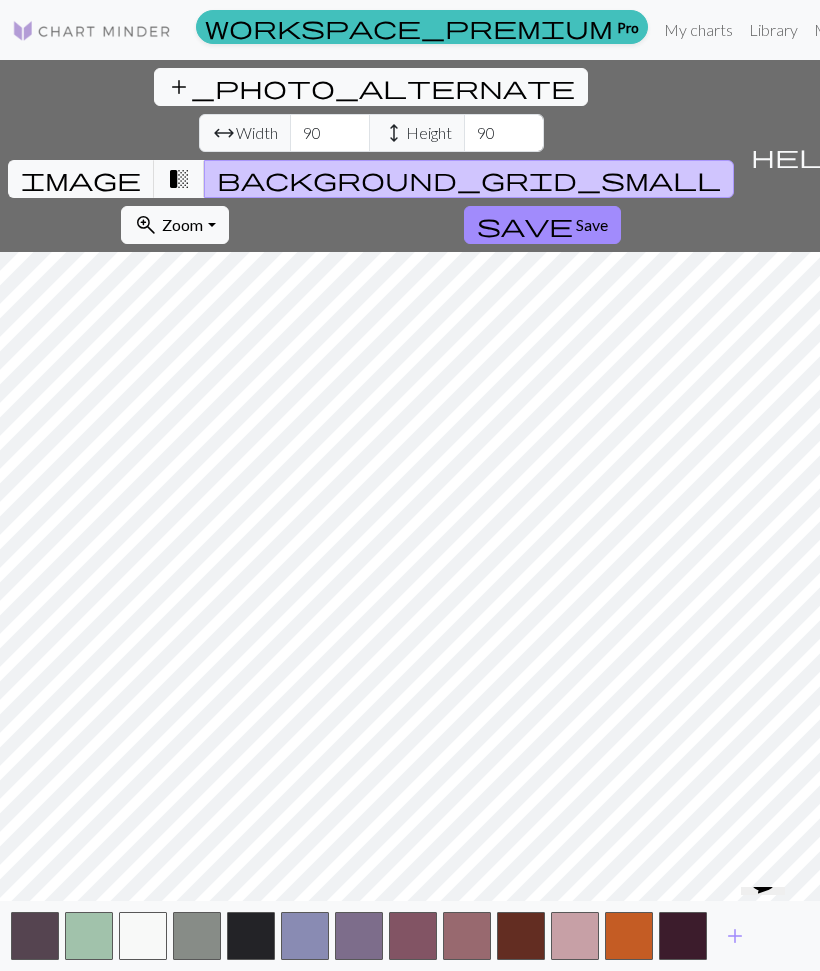 click at bounding box center [575, 936] 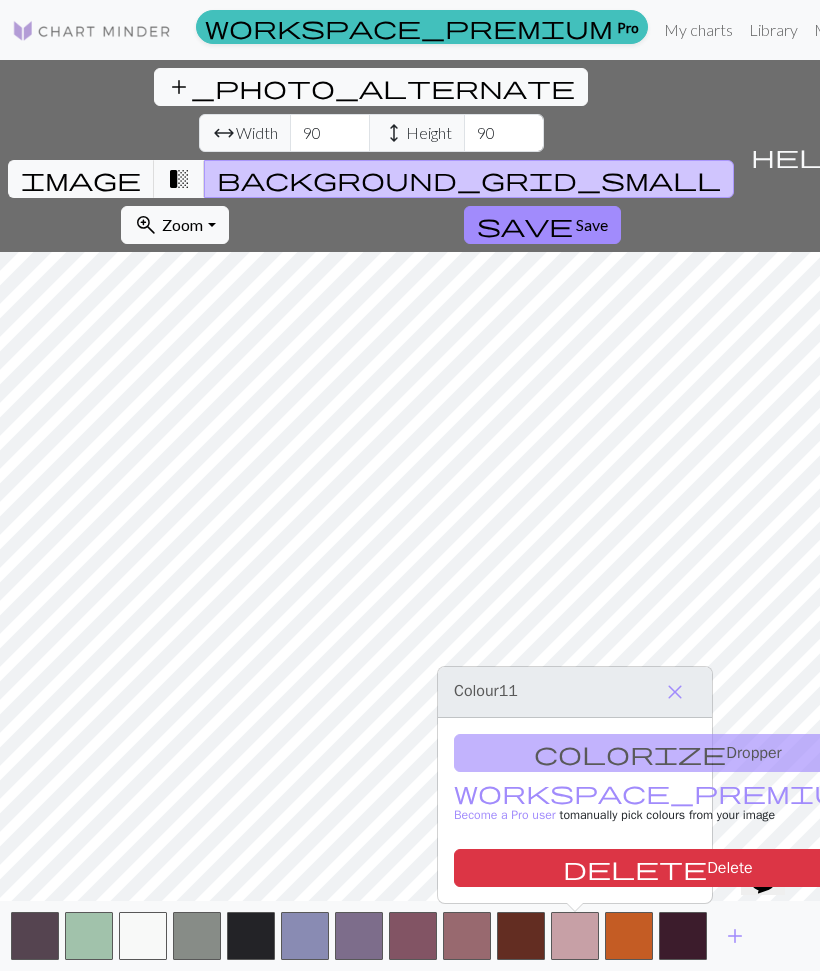 click at bounding box center (467, 936) 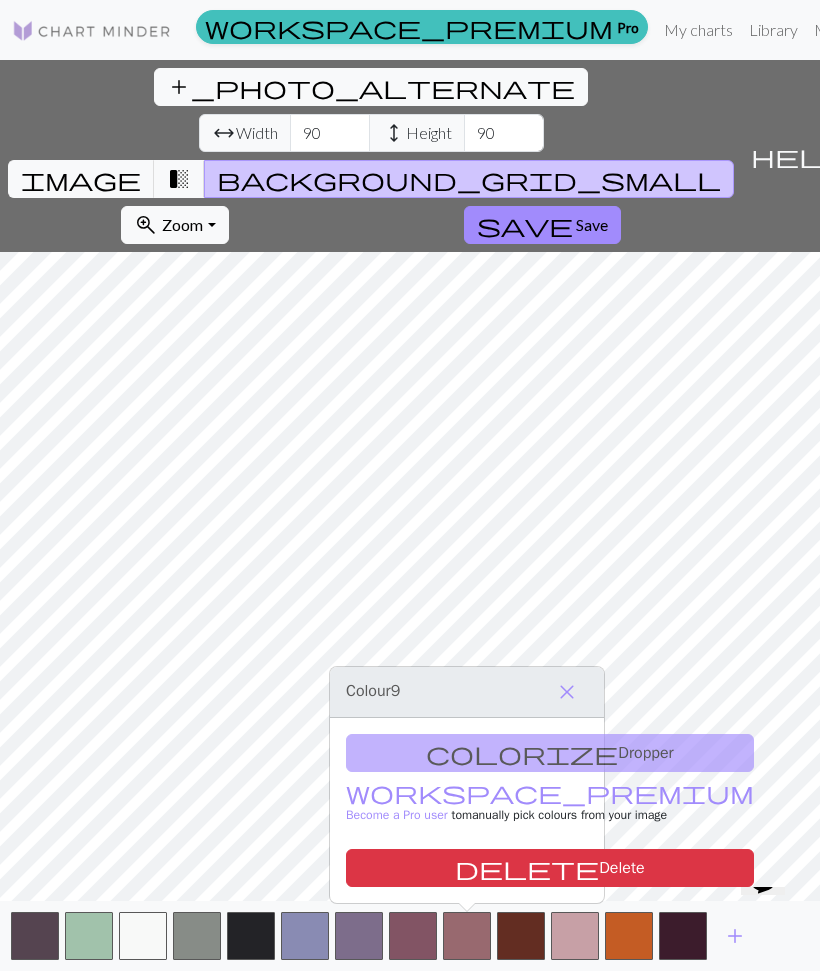 click at bounding box center (575, 936) 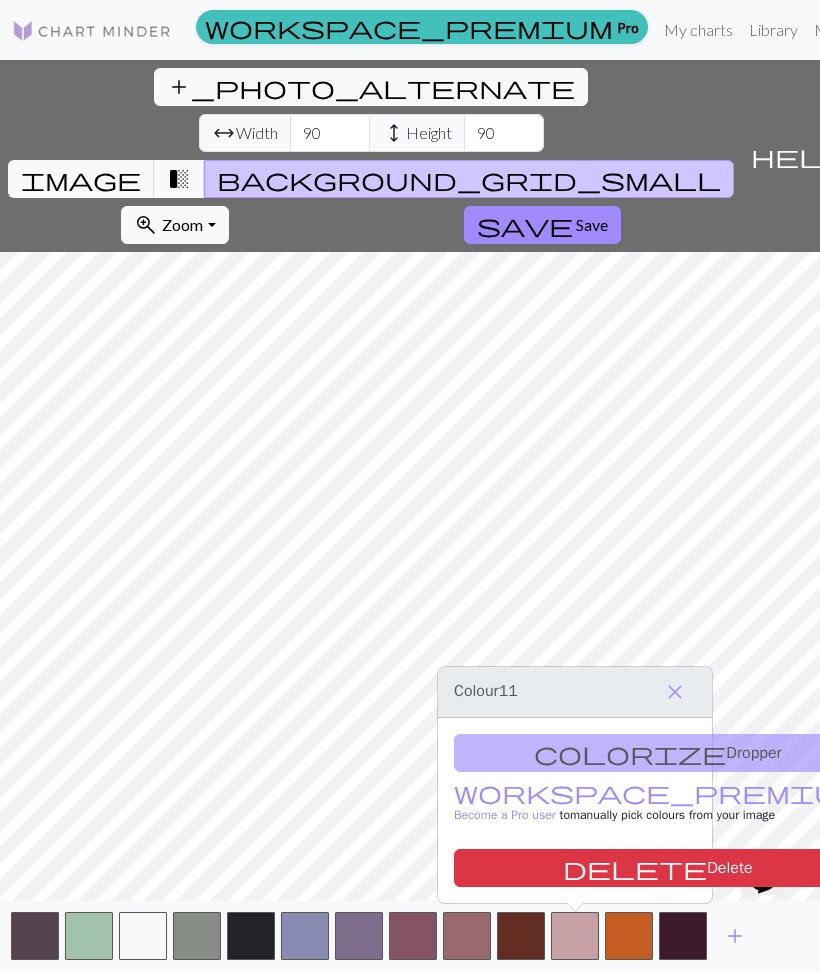 click on "delete Delete" at bounding box center (658, 868) 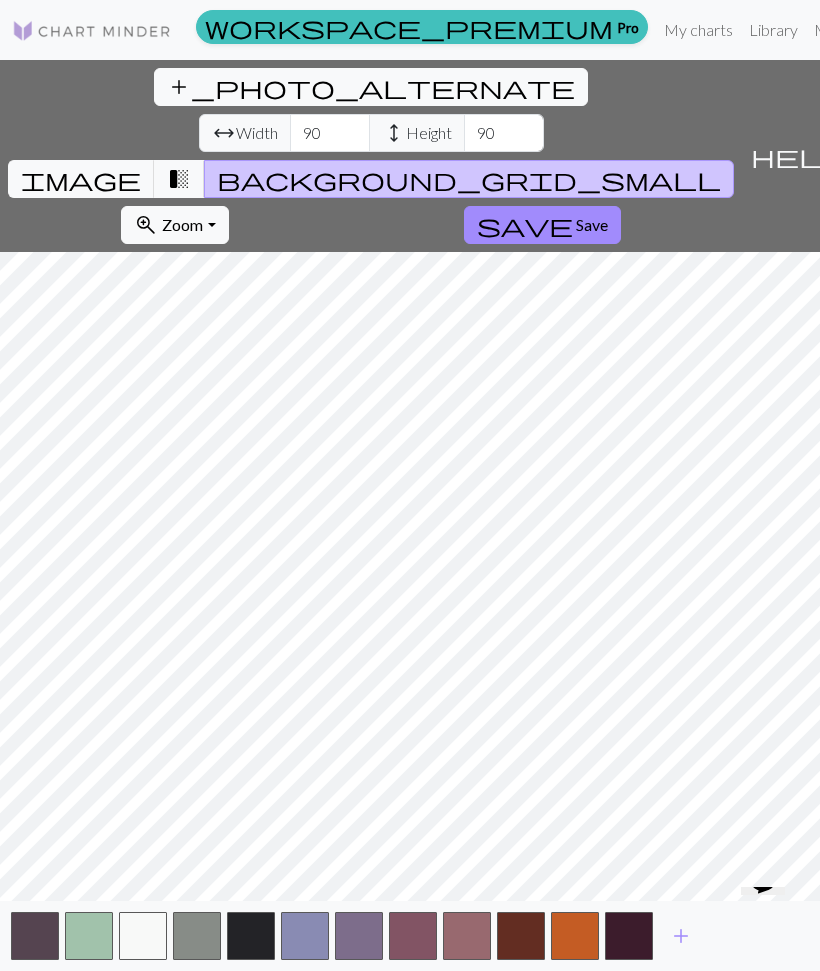 click at bounding box center (575, 936) 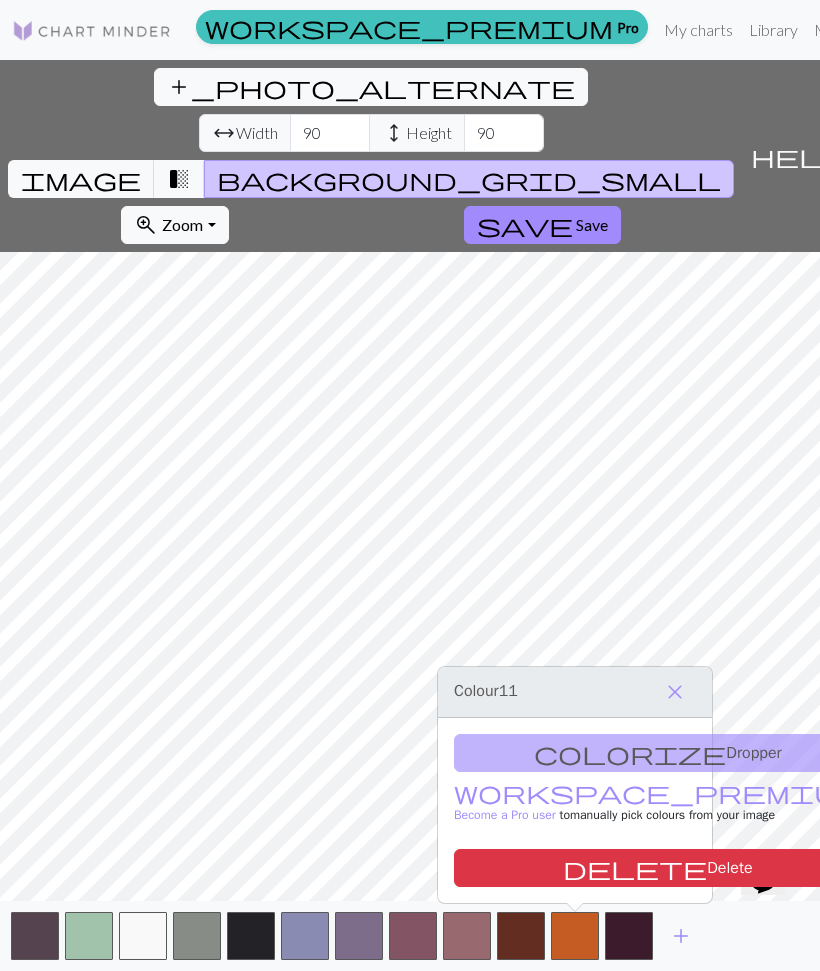 click on "delete Delete" at bounding box center (658, 868) 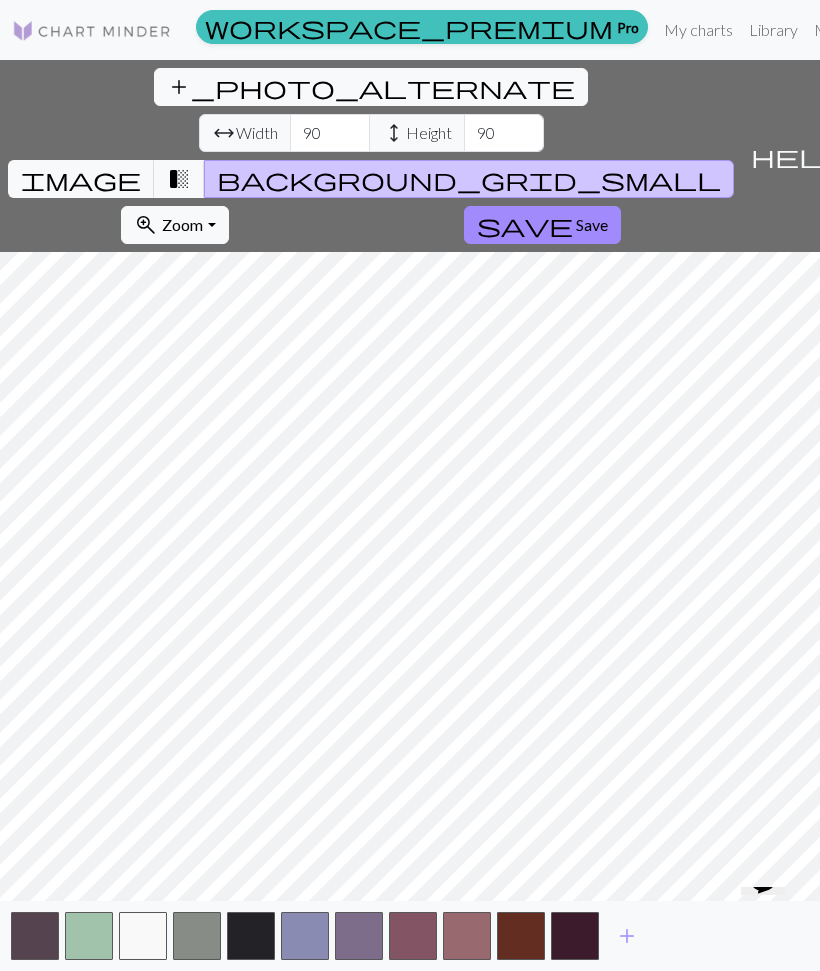 click at bounding box center (575, 936) 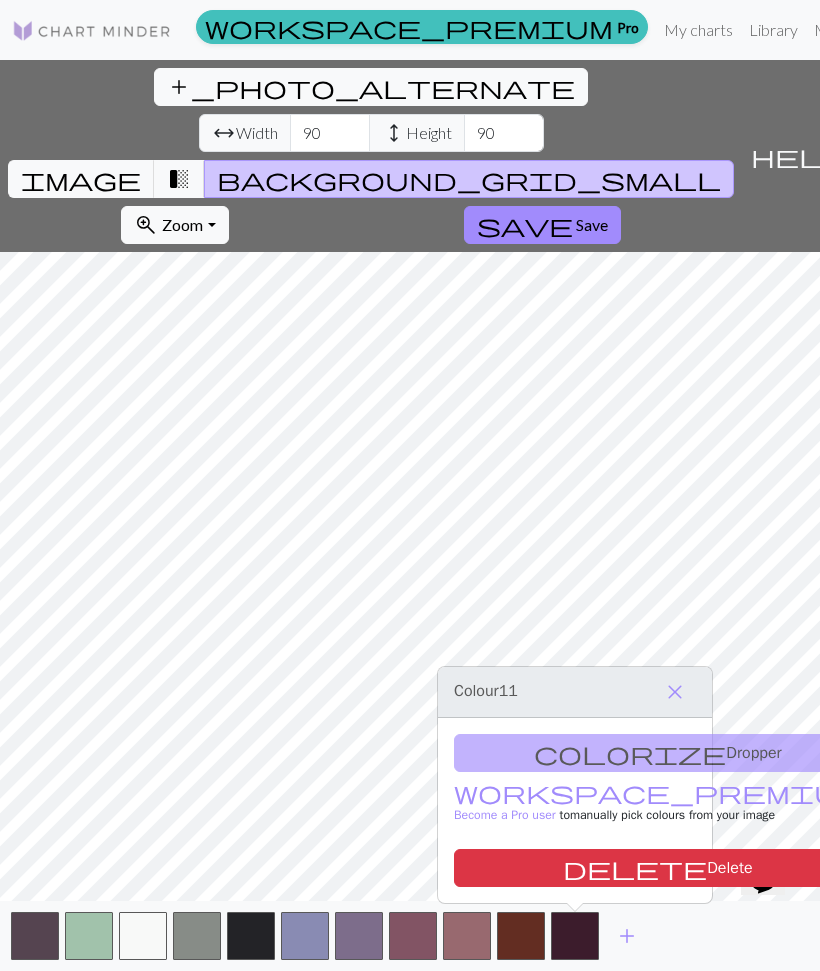 click on "delete Delete" at bounding box center (658, 868) 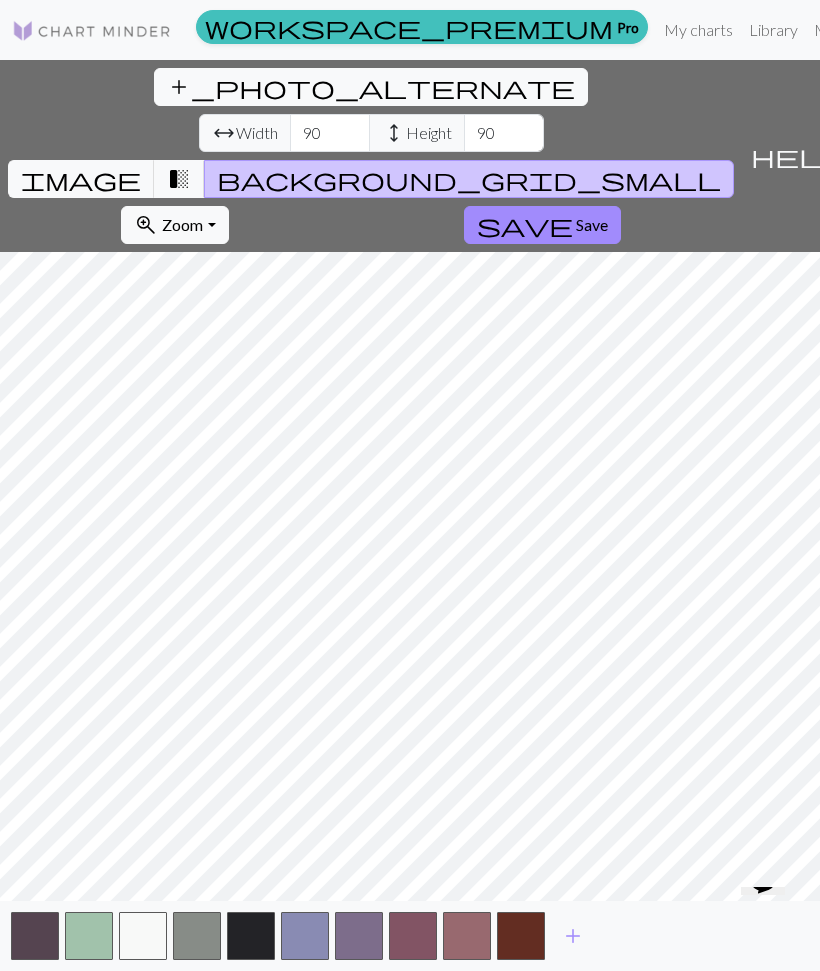 click on "Save" at bounding box center (592, 224) 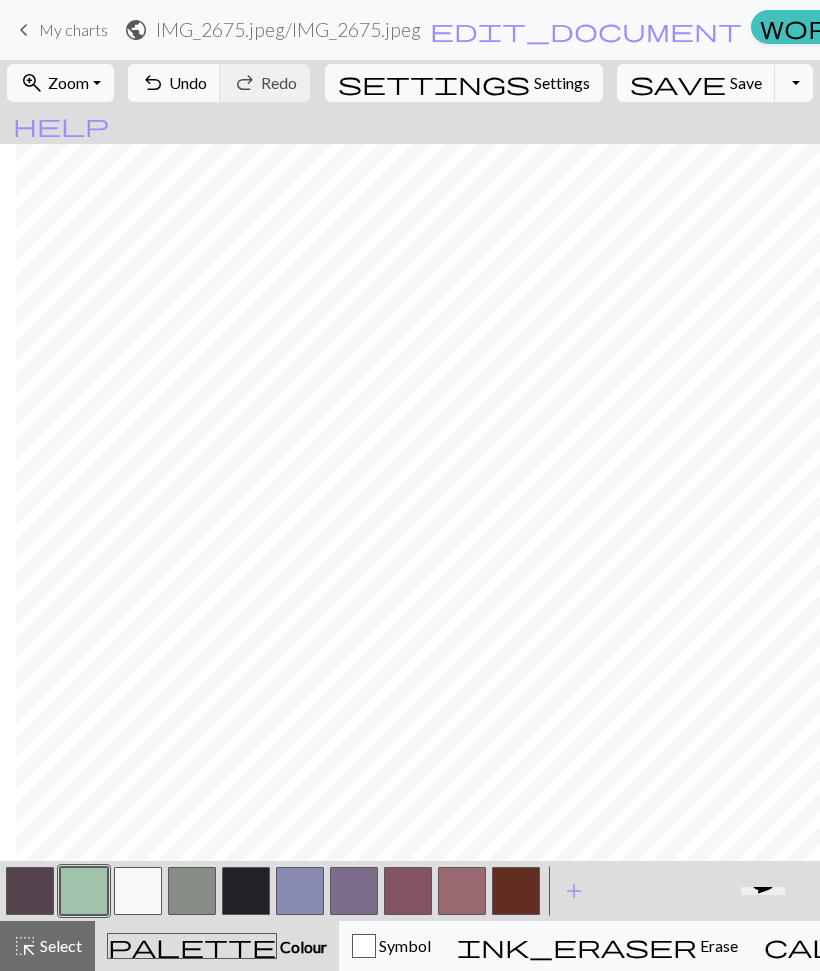 scroll, scrollTop: 215, scrollLeft: 135, axis: both 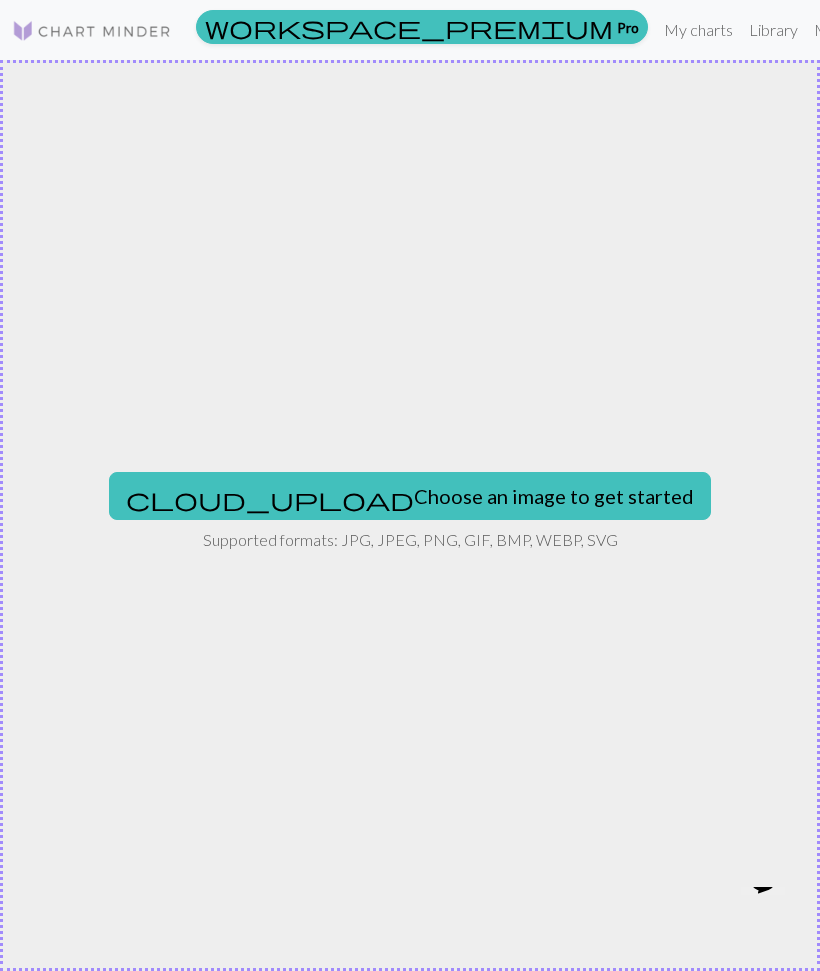 click on "cloud_upload  Choose an image to get started" at bounding box center [410, 496] 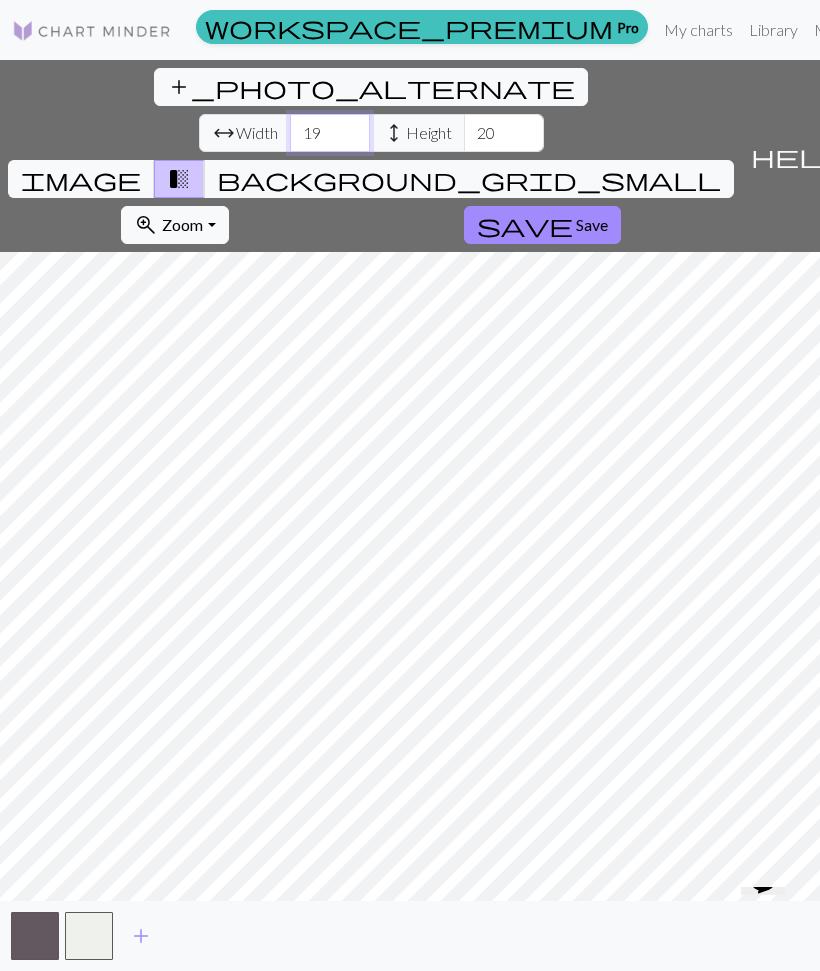 click on "19" at bounding box center [330, 133] 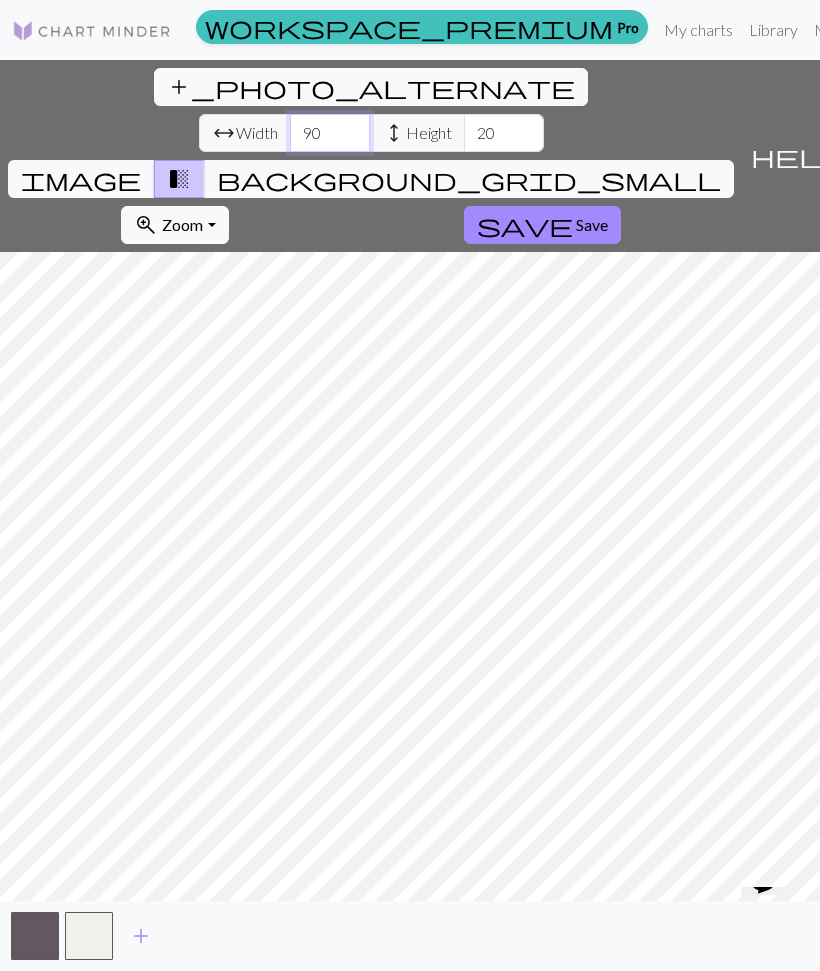 type on "90" 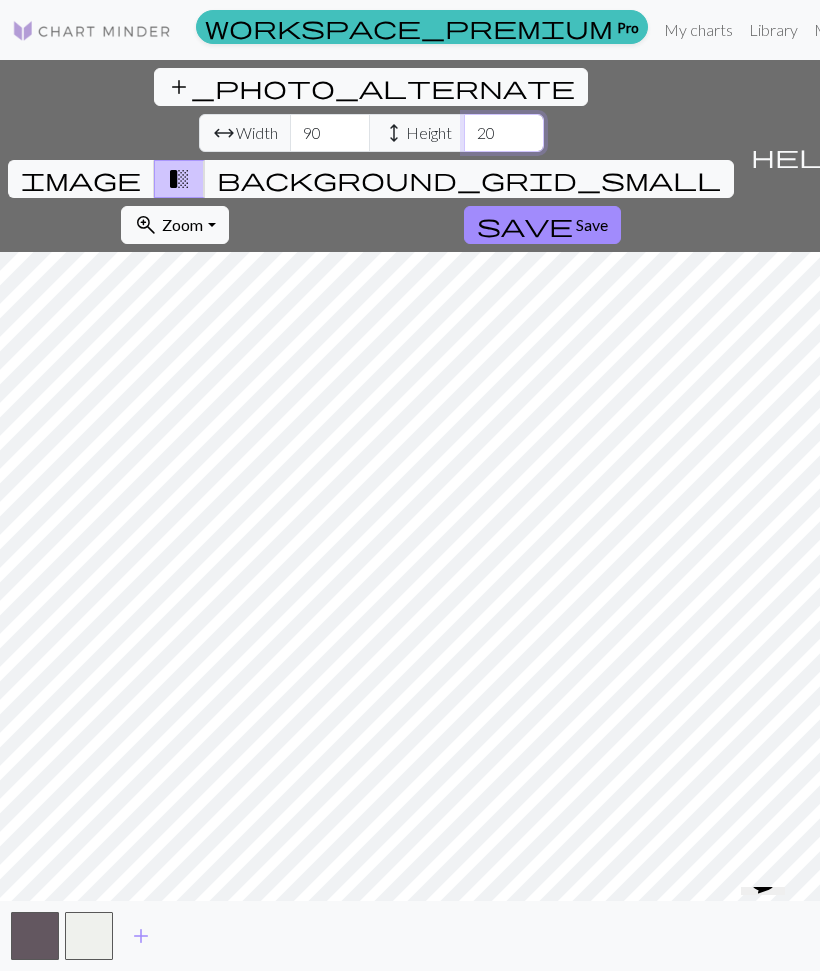 click on "20" at bounding box center [504, 133] 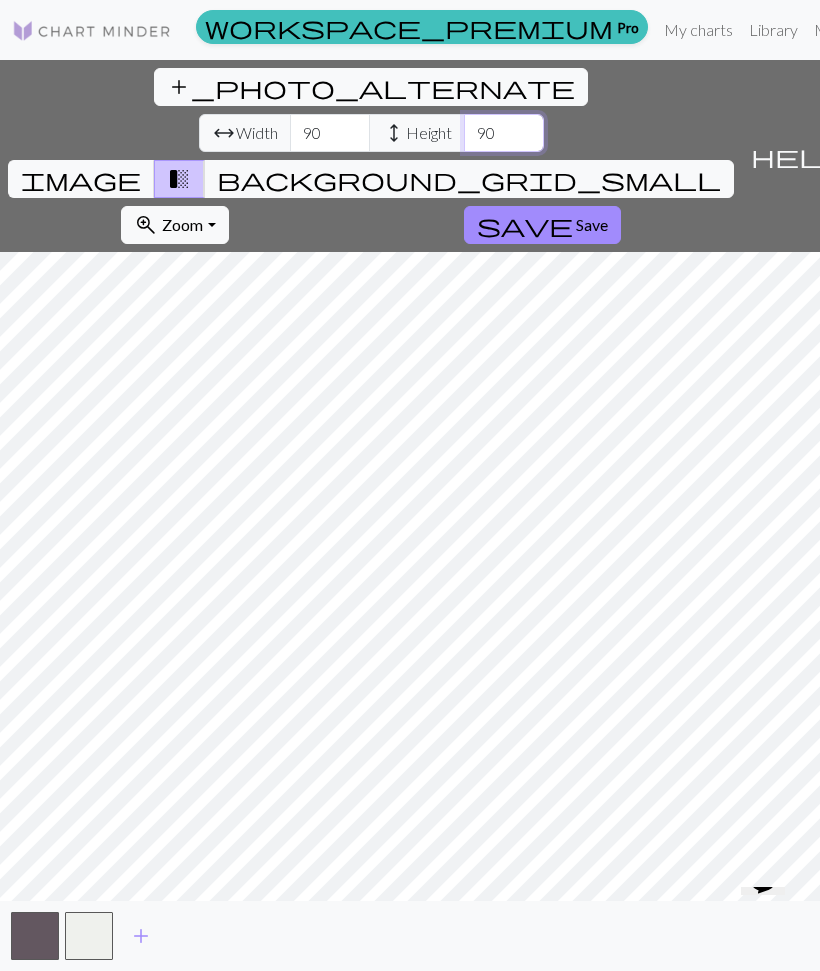type on "9" 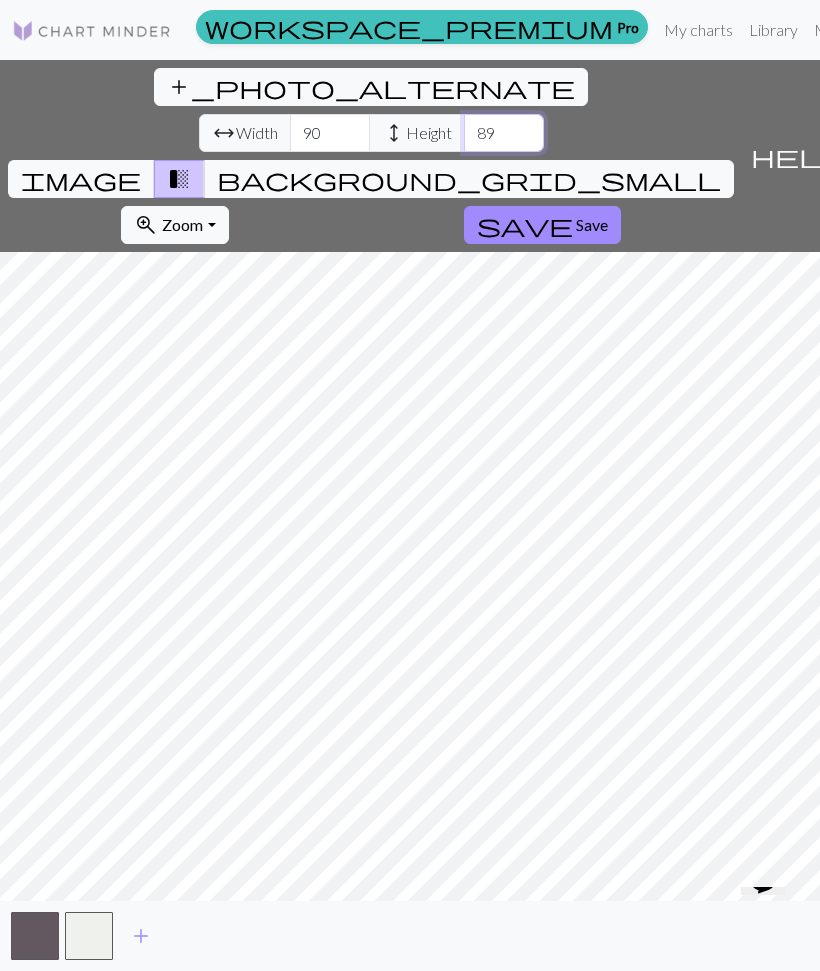 type on "8" 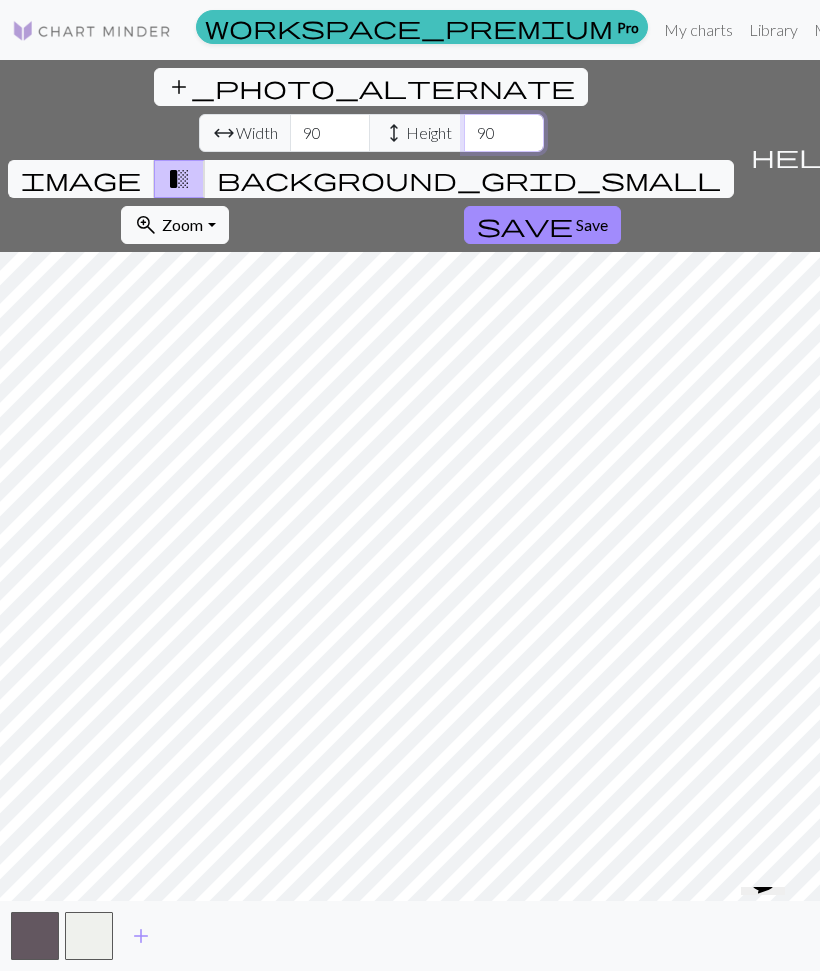 type on "90" 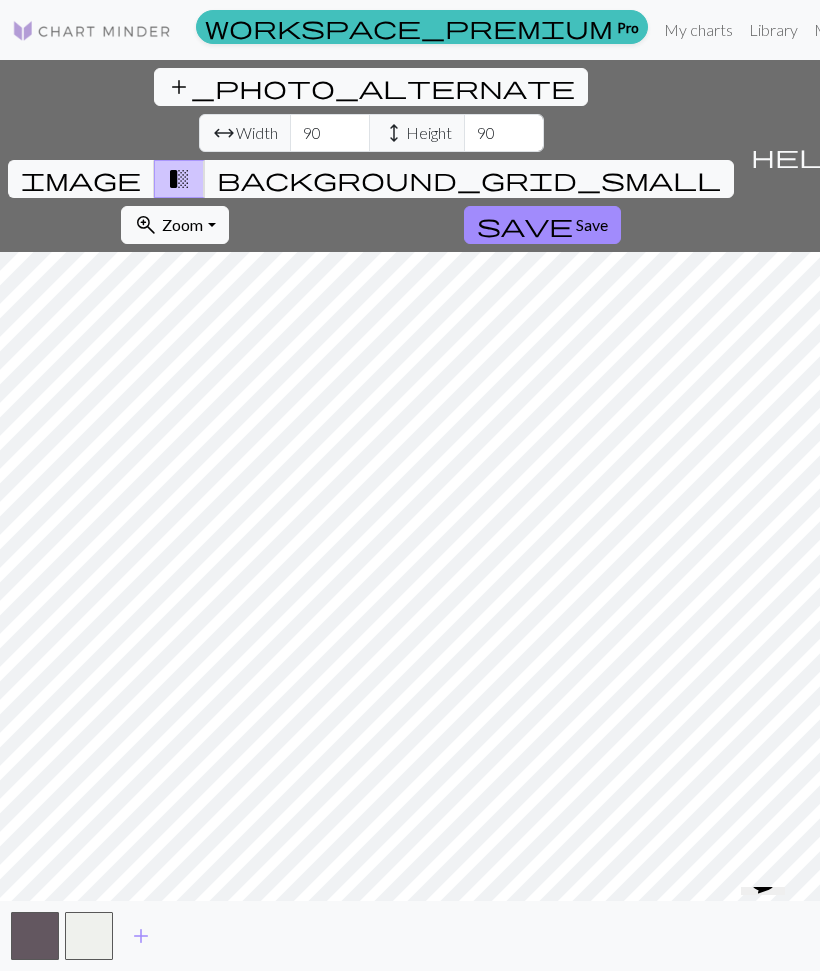 click on "add" at bounding box center (141, 936) 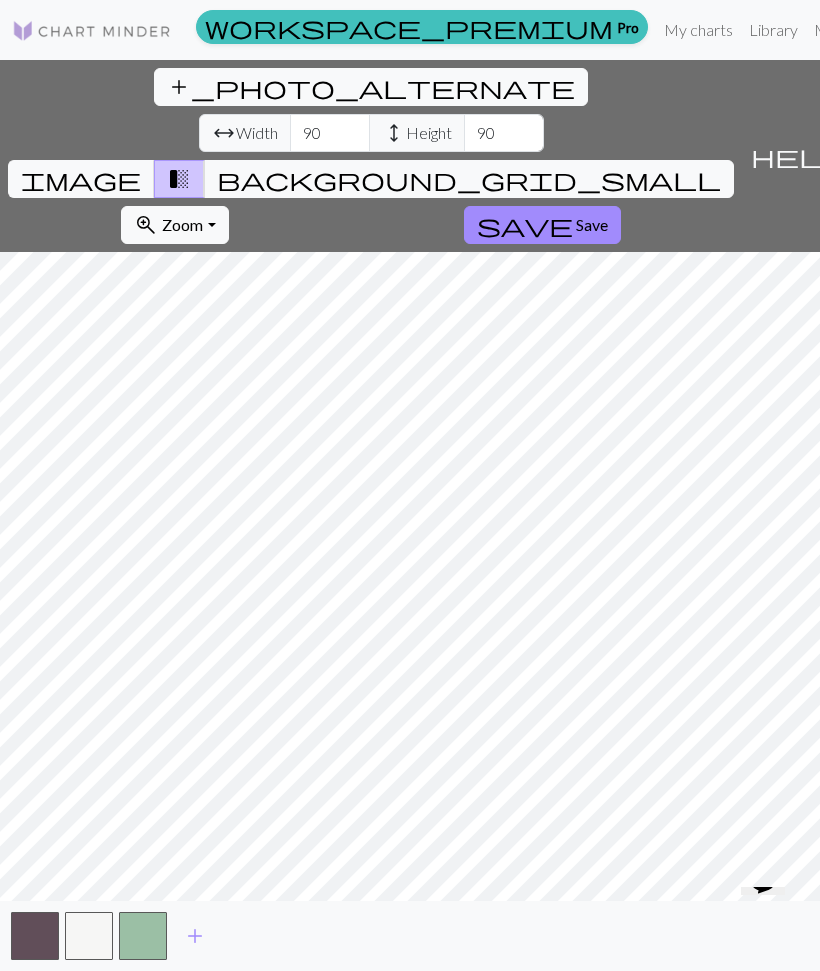click on "add" at bounding box center (195, 936) 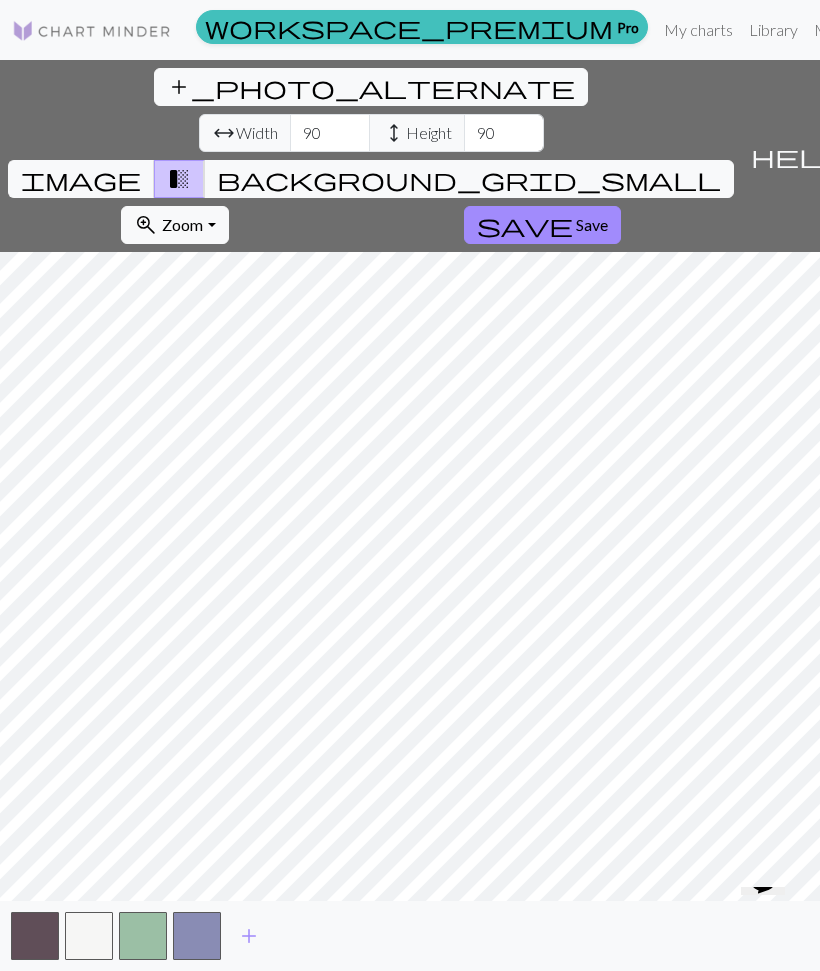 click on "add" at bounding box center (249, 936) 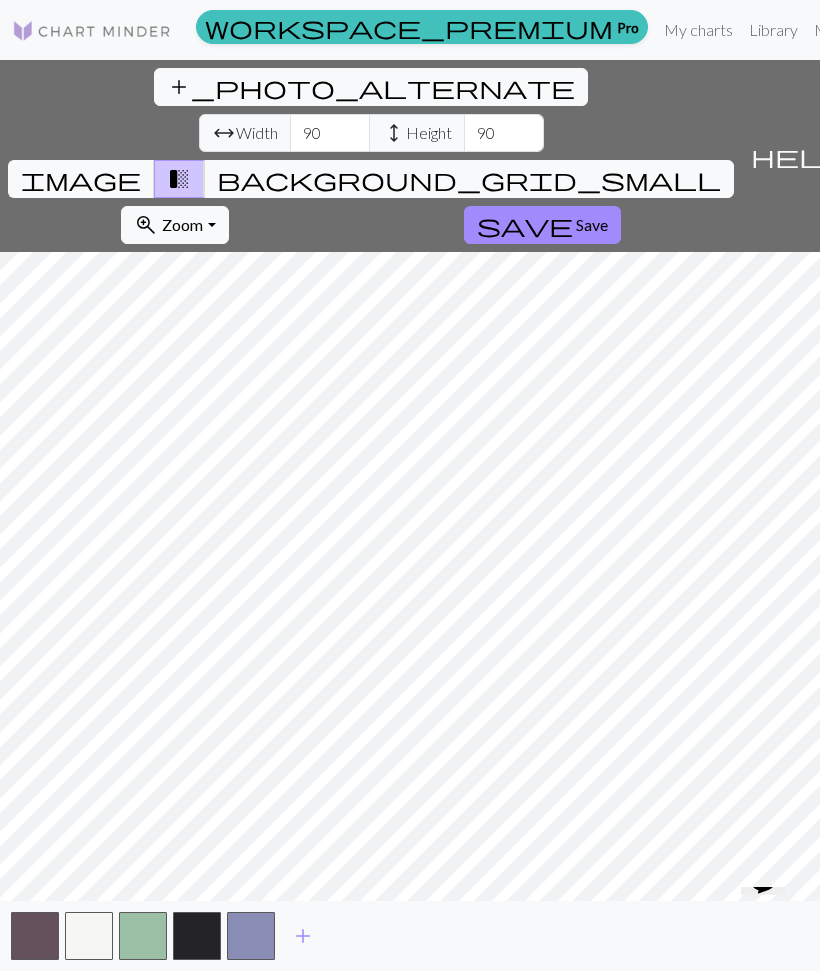 click on "add" at bounding box center (303, 936) 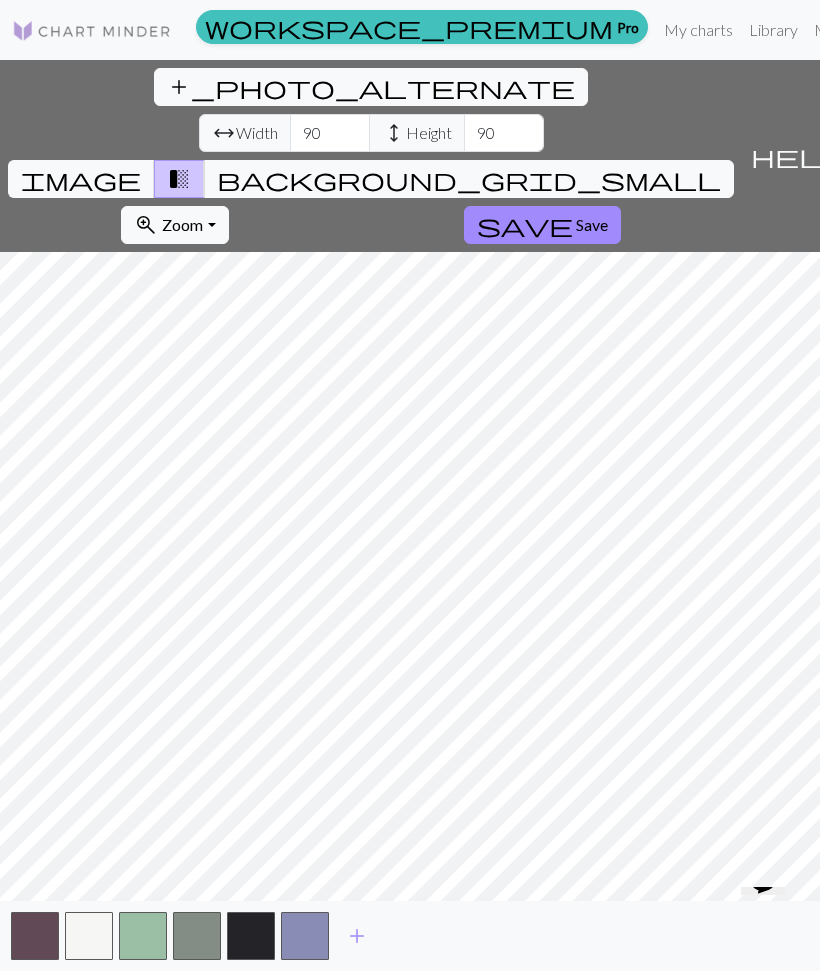 click on "add" at bounding box center (357, 936) 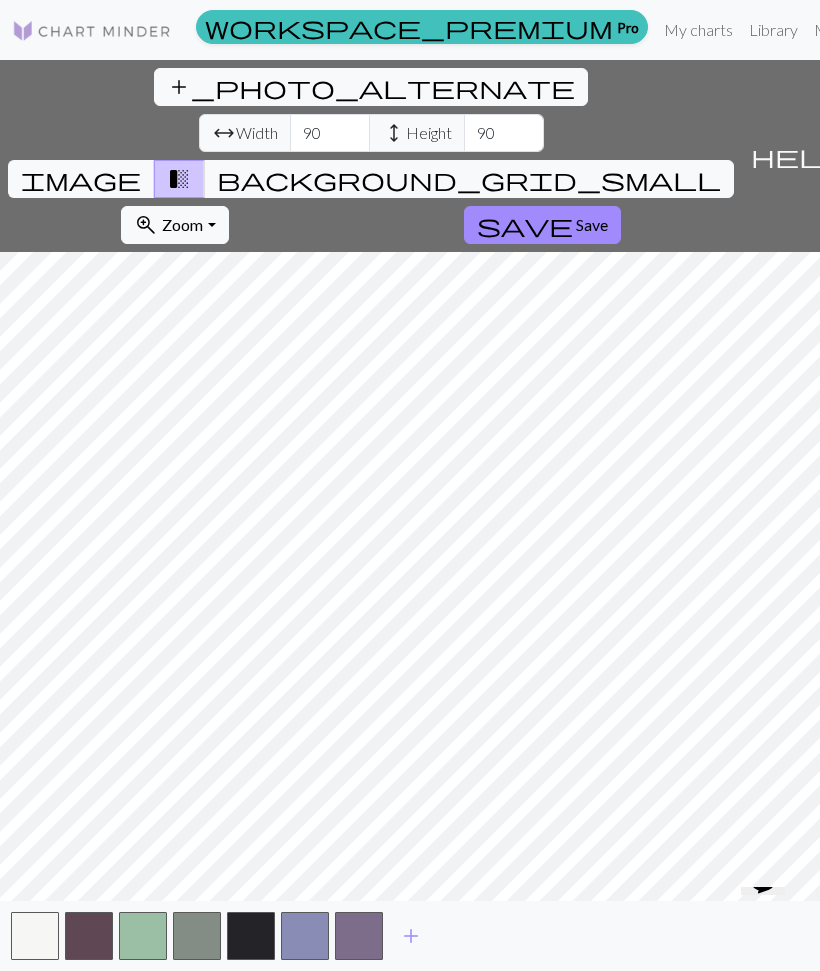 click on "add" at bounding box center [411, 936] 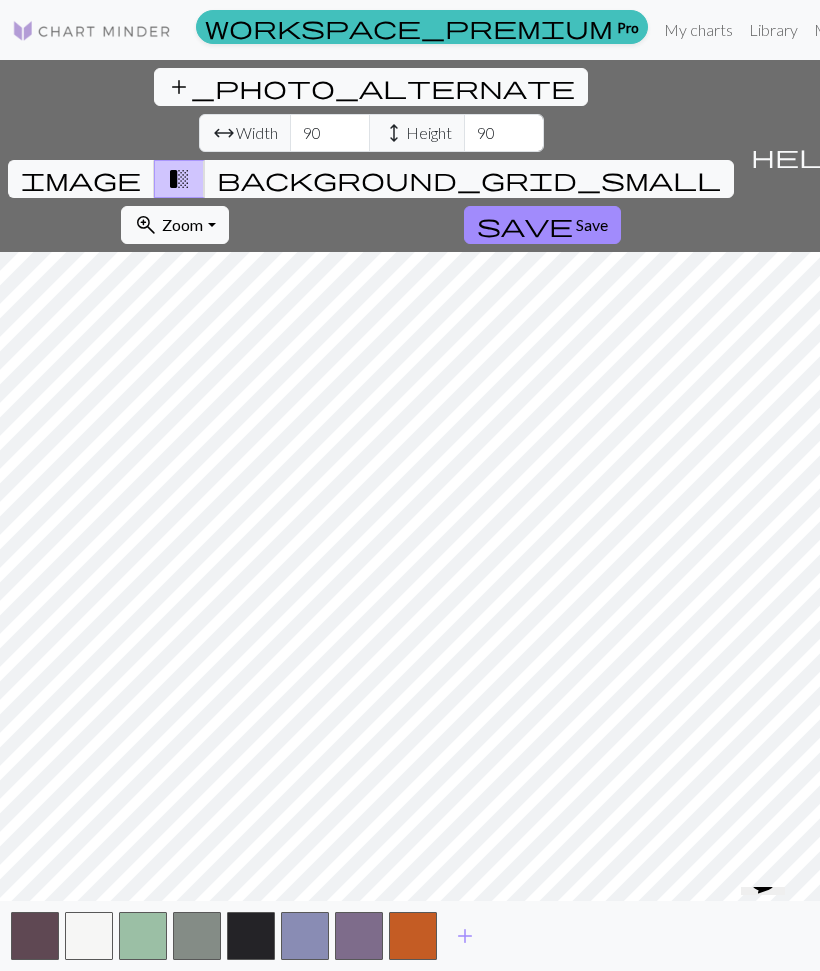 click on "add" at bounding box center (465, 936) 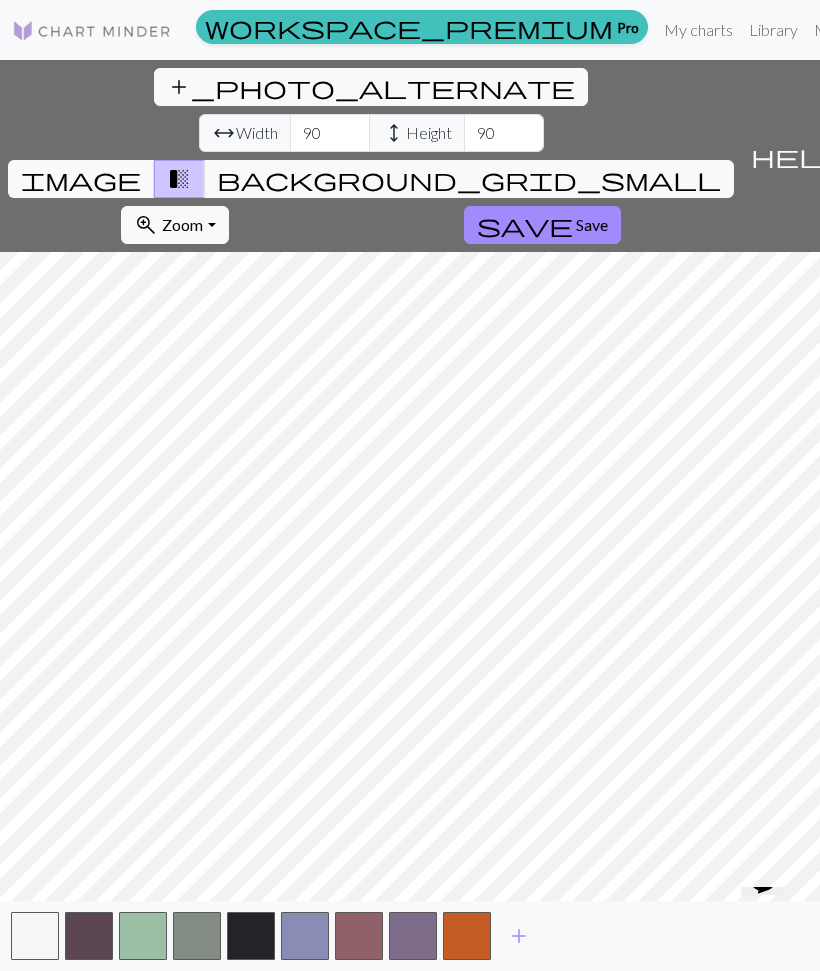 click on "add" at bounding box center [519, 936] 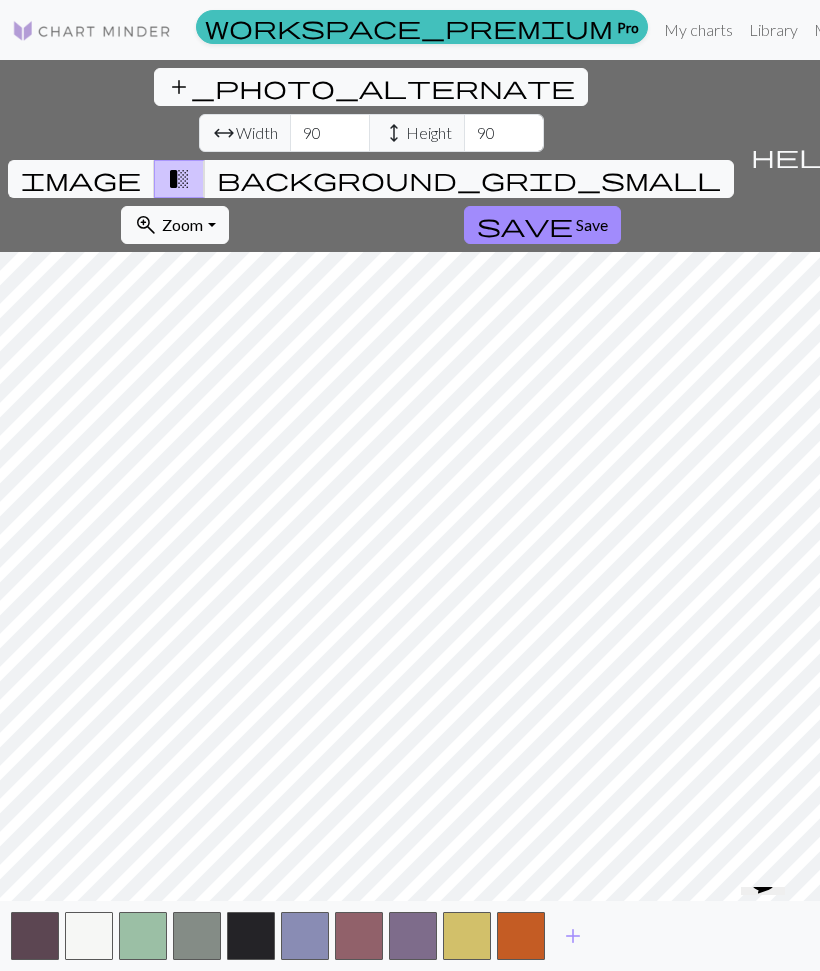 click on "add" at bounding box center [573, 936] 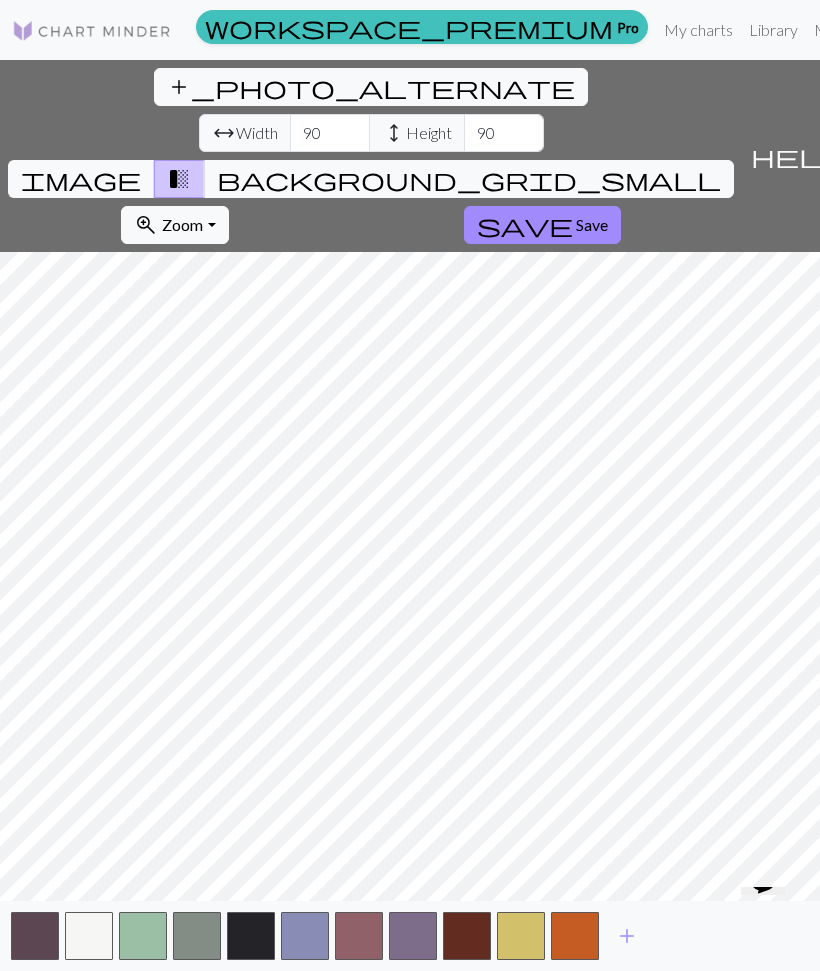 click on "Save" at bounding box center [592, 224] 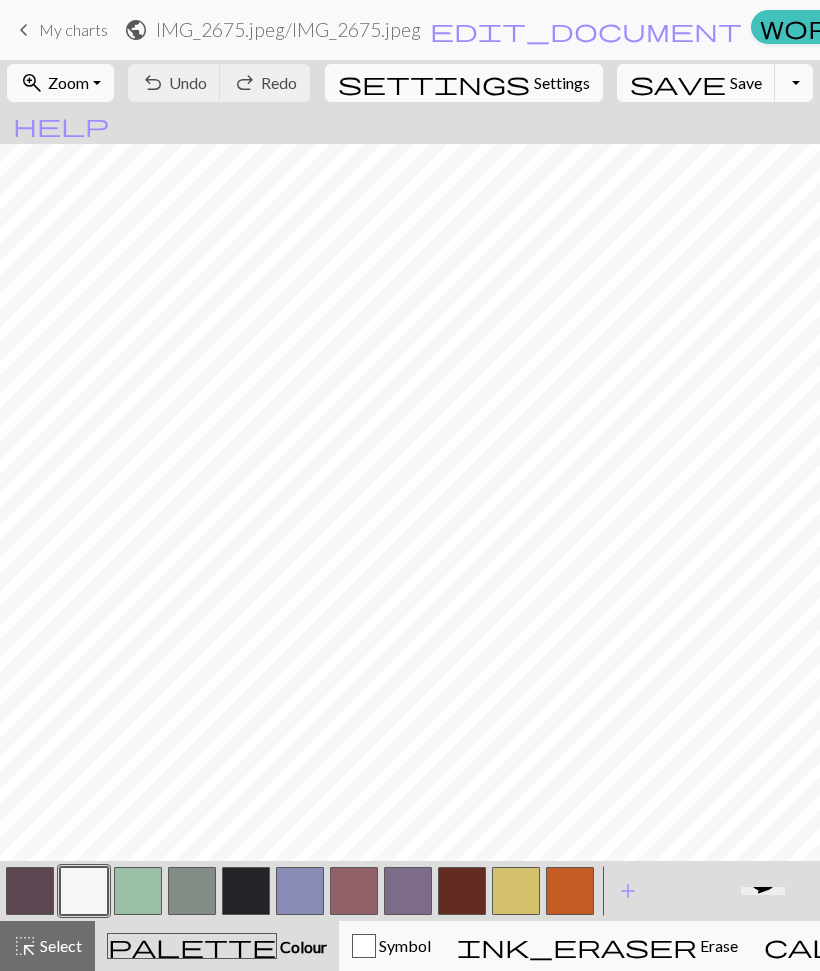 click on "Toggle Dropdown" at bounding box center [794, 83] 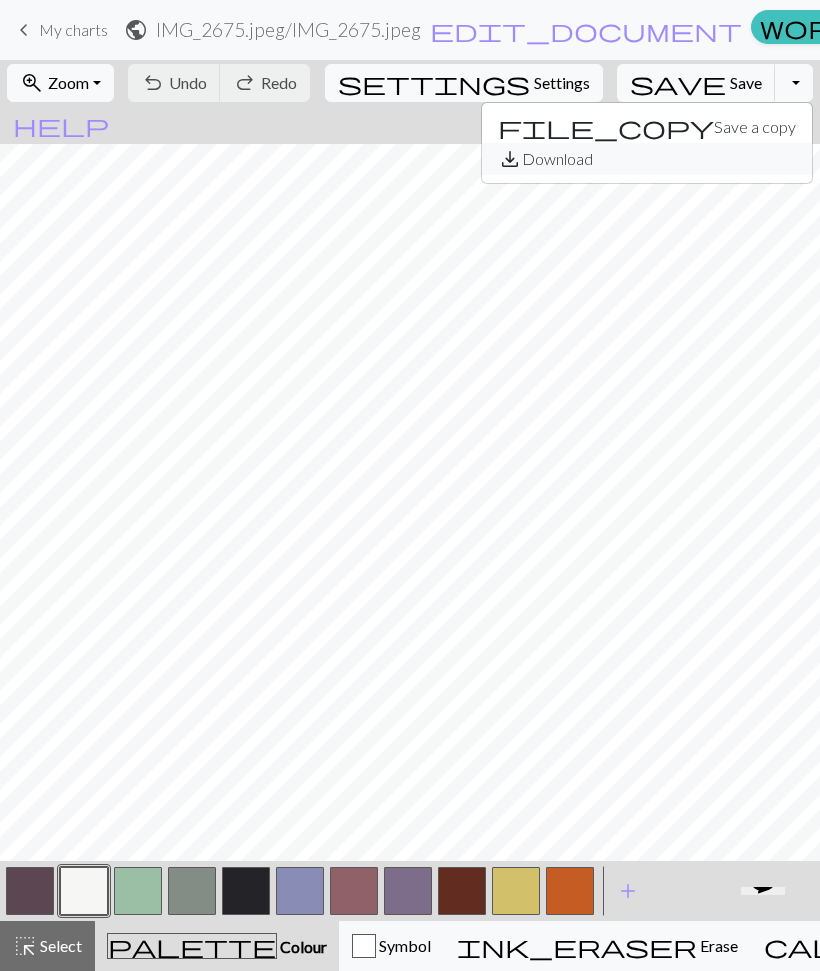 click on "save_alt  Download" at bounding box center [647, 159] 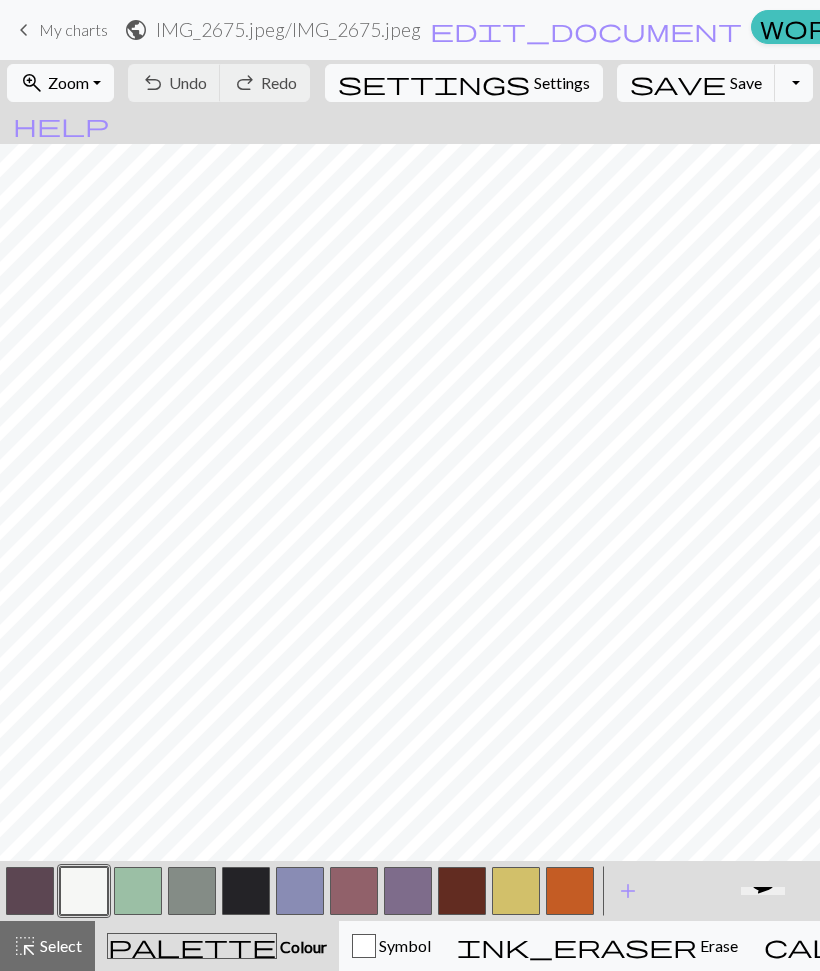 click on "Toggle Dropdown" at bounding box center (794, 83) 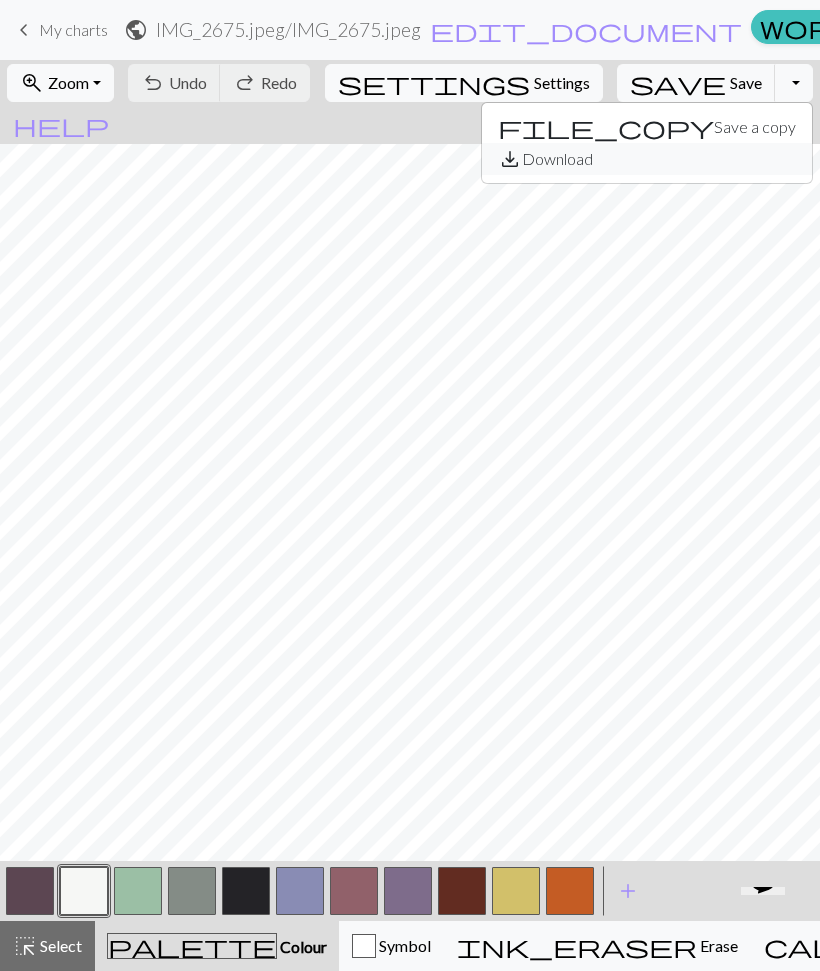 click on "save_alt  Download" at bounding box center [647, 159] 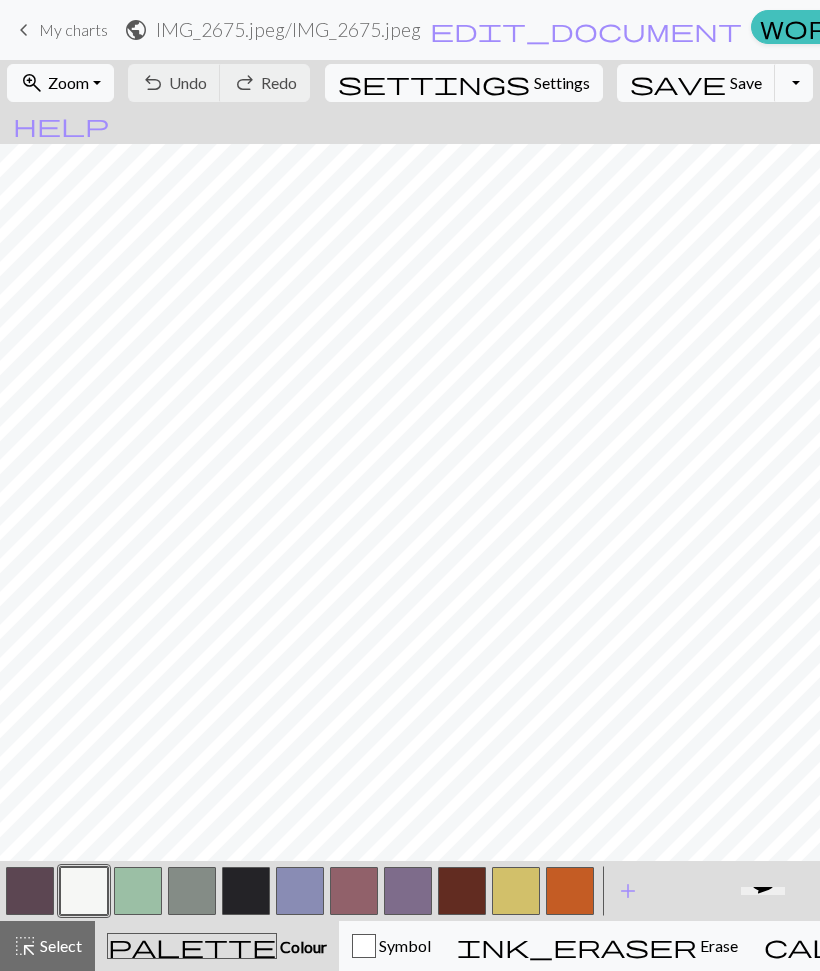 click on "Save" at bounding box center [746, 82] 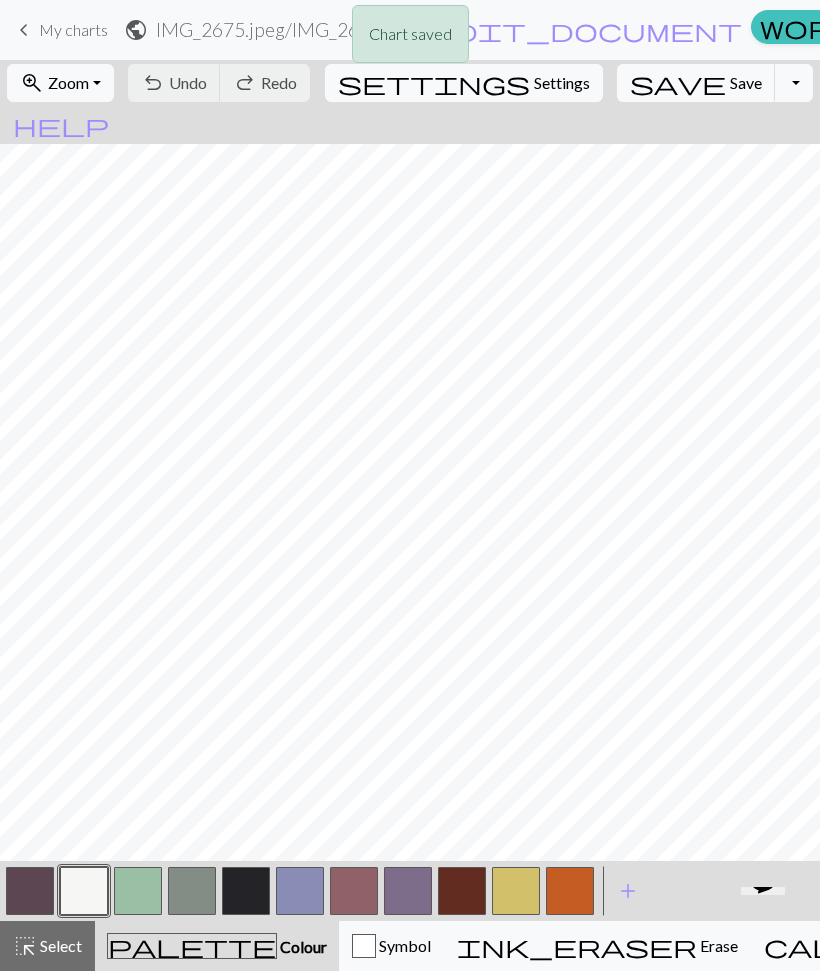 click on "Toggle Dropdown" at bounding box center (794, 83) 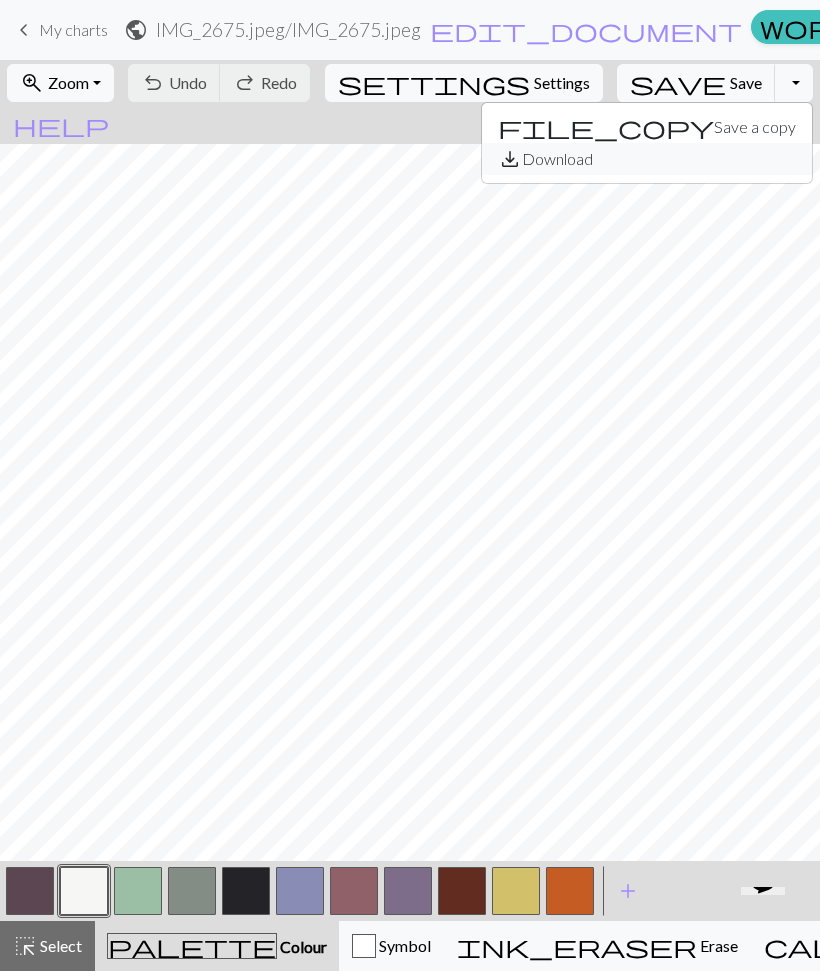 click on "save_alt" at bounding box center (510, 159) 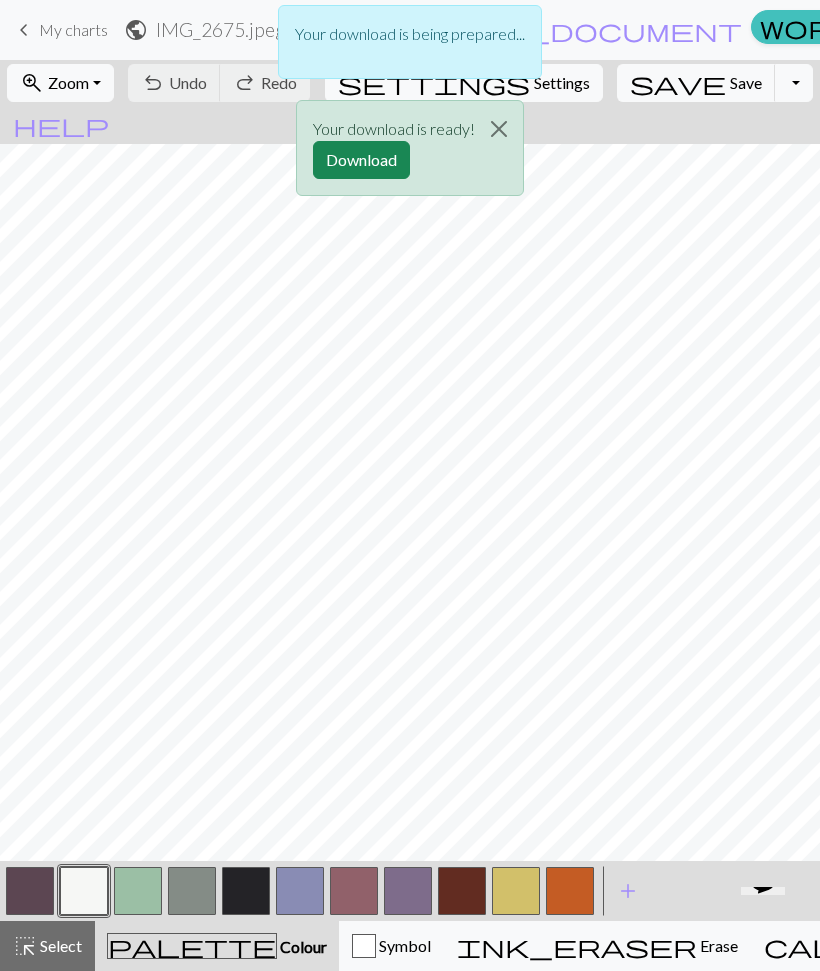 click on "Download" at bounding box center (361, 160) 